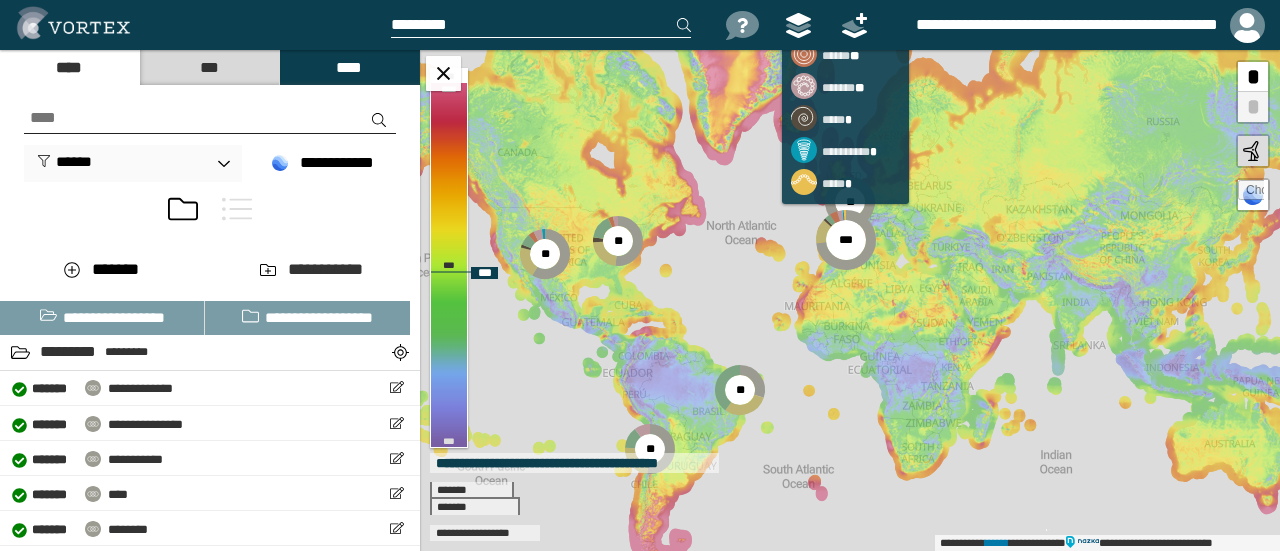 scroll, scrollTop: 0, scrollLeft: 0, axis: both 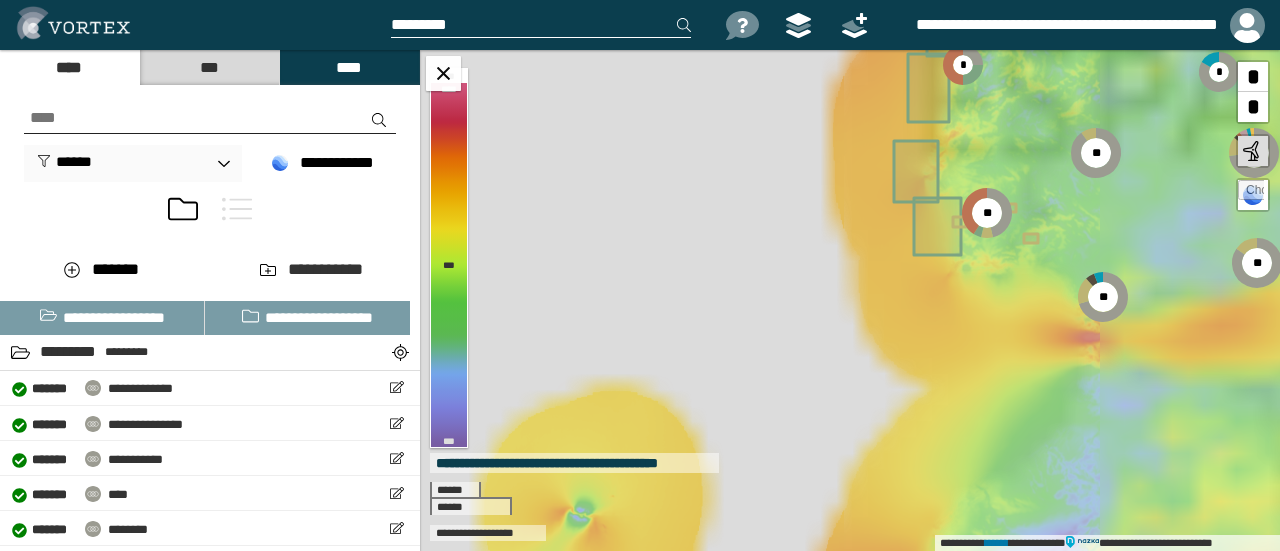 drag, startPoint x: 947, startPoint y: 268, endPoint x: 568, endPoint y: 288, distance: 379.52734 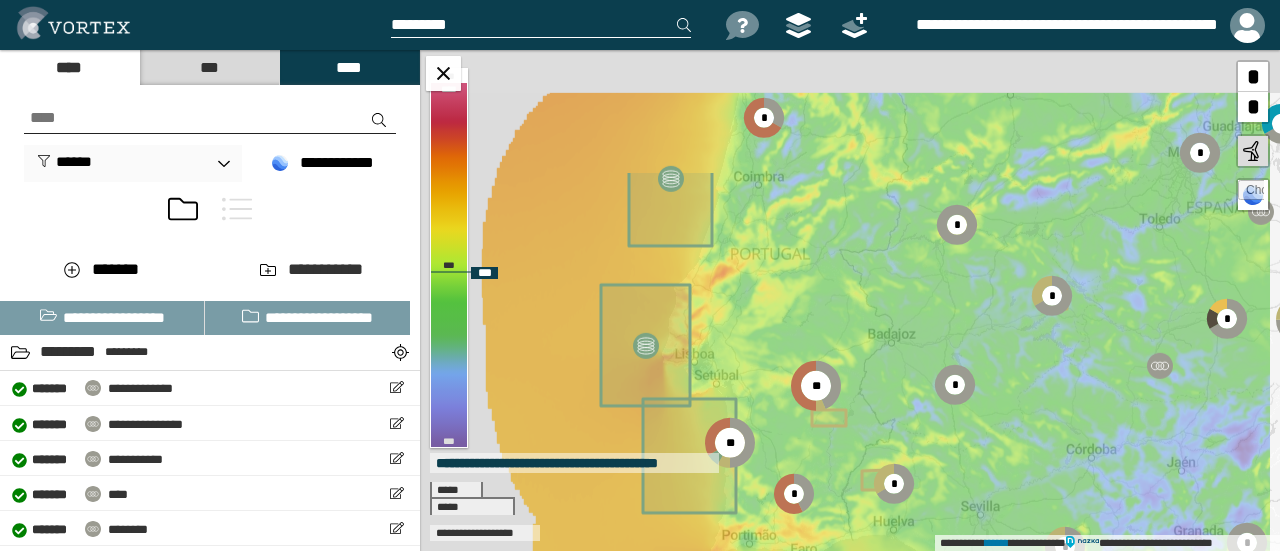 drag, startPoint x: 793, startPoint y: 271, endPoint x: 718, endPoint y: 345, distance: 105.36128 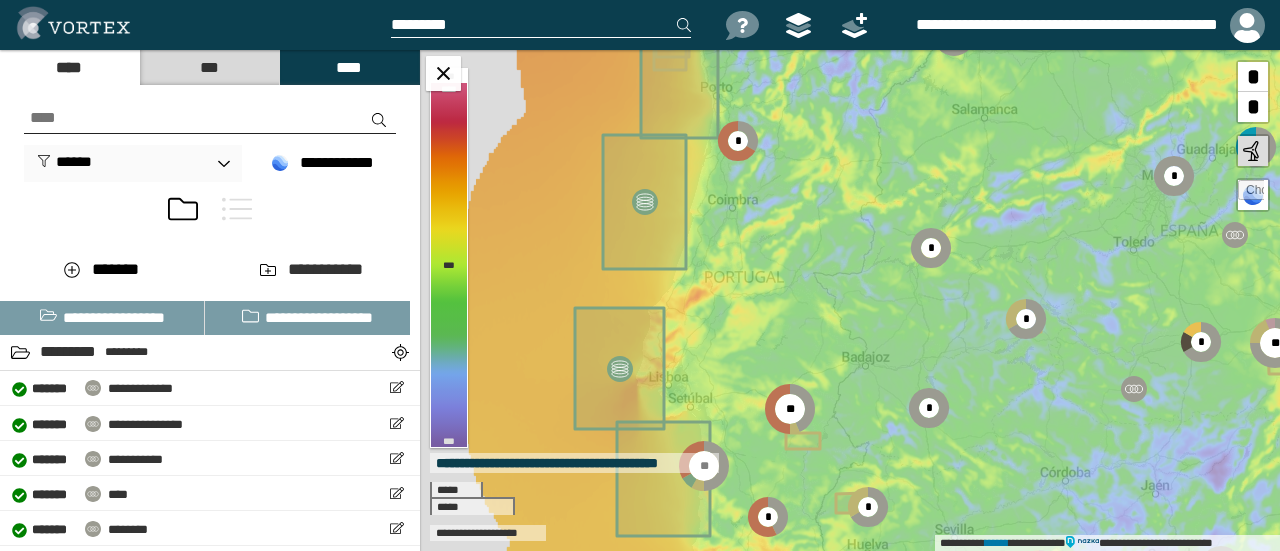 click at bounding box center (210, 118) 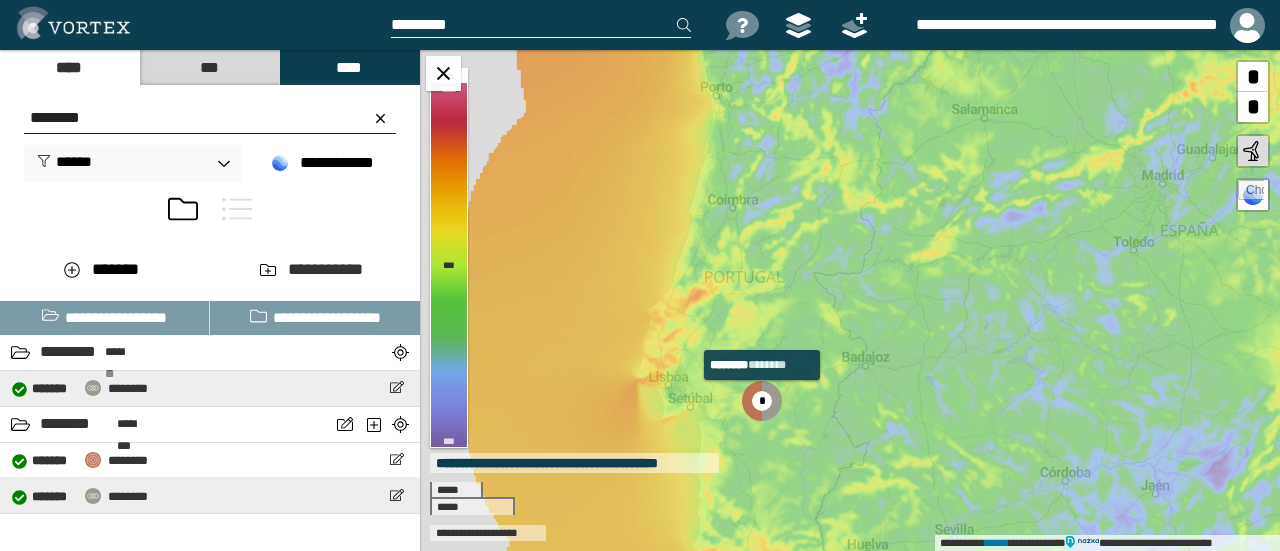 type on "********" 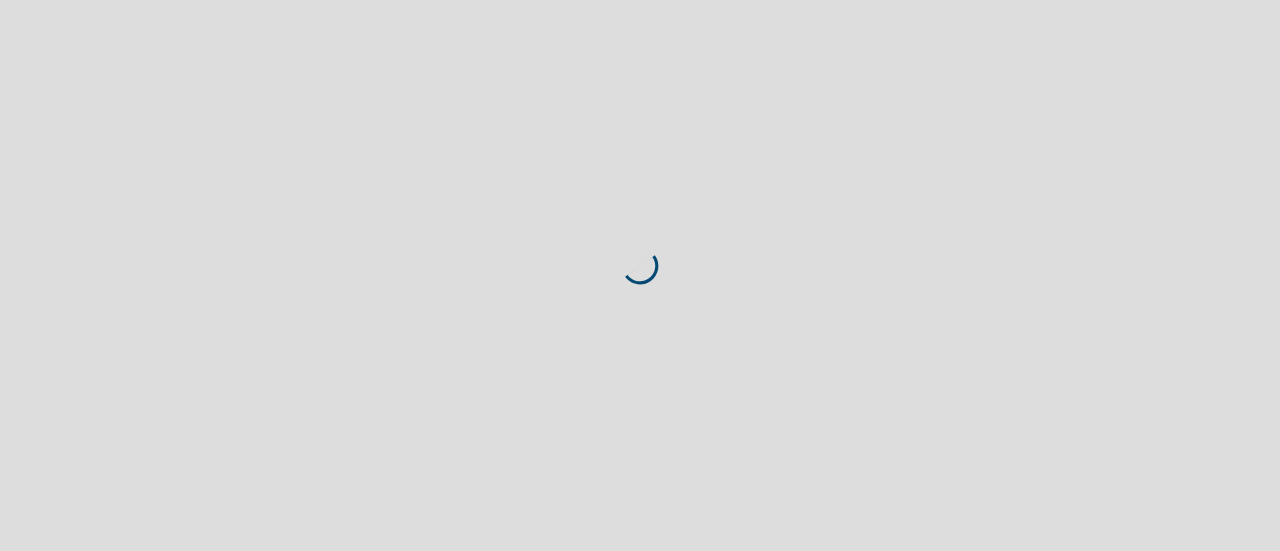 scroll, scrollTop: 0, scrollLeft: 0, axis: both 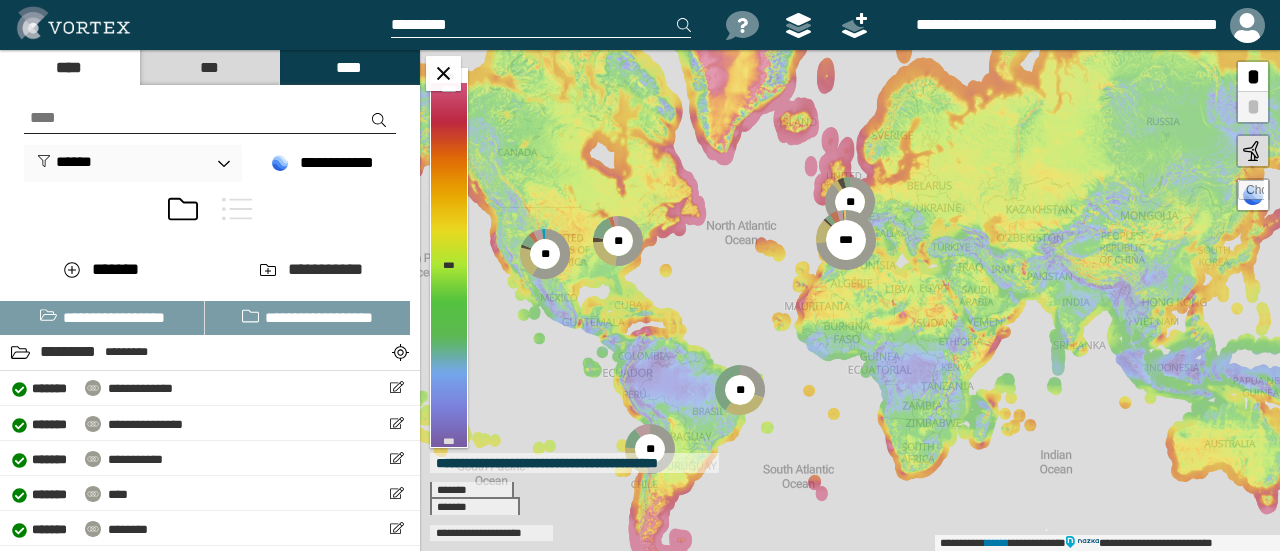 click at bounding box center [210, 118] 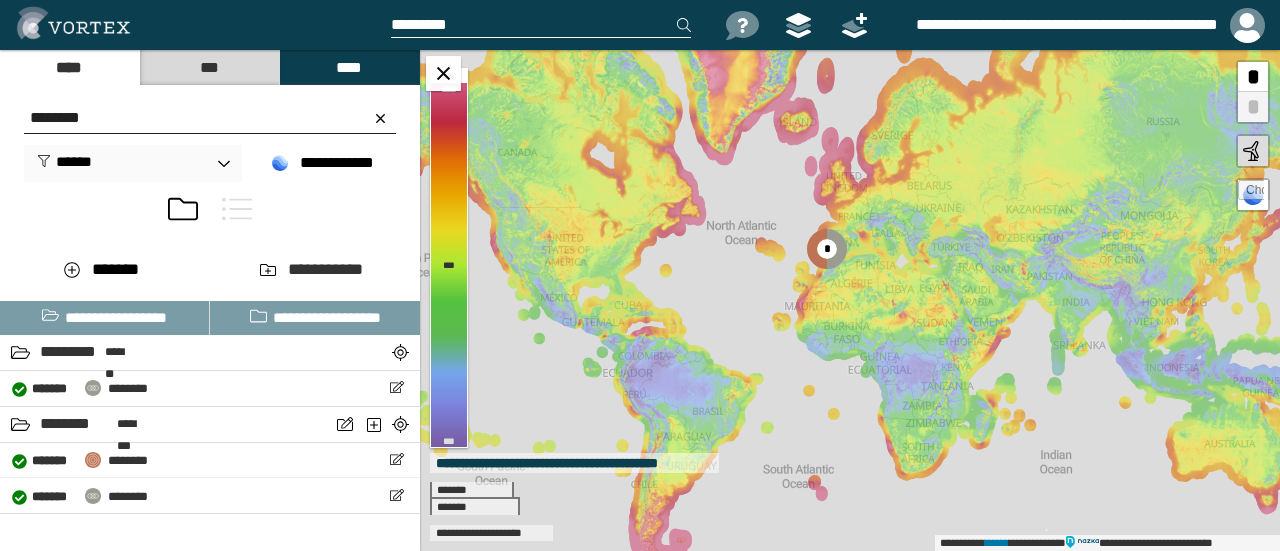 type on "********" 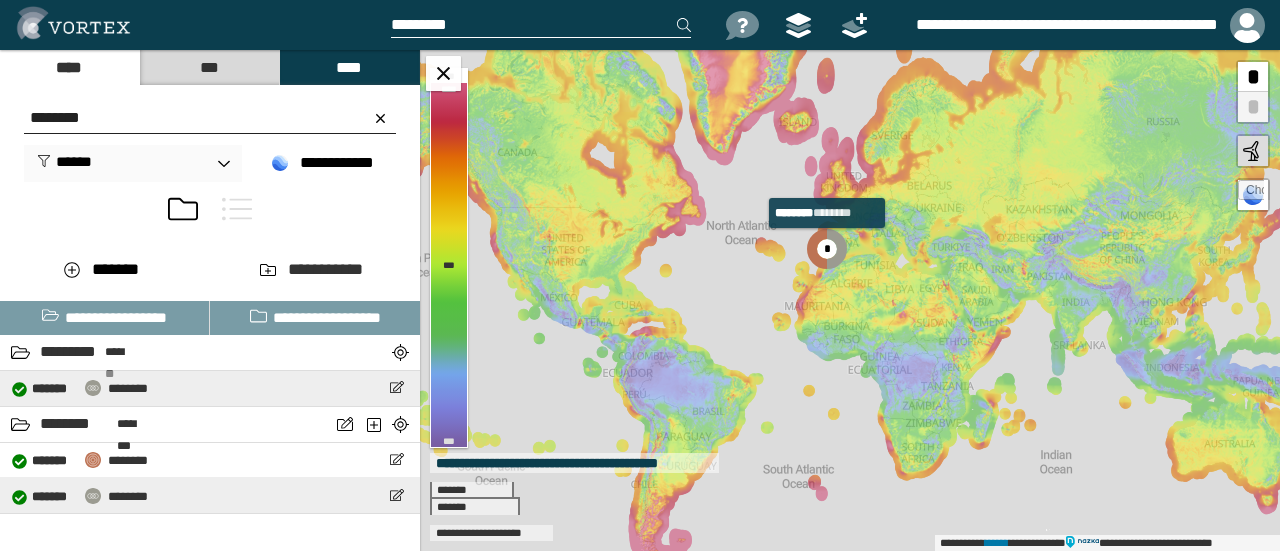 click on "**********" at bounding box center (210, 388) 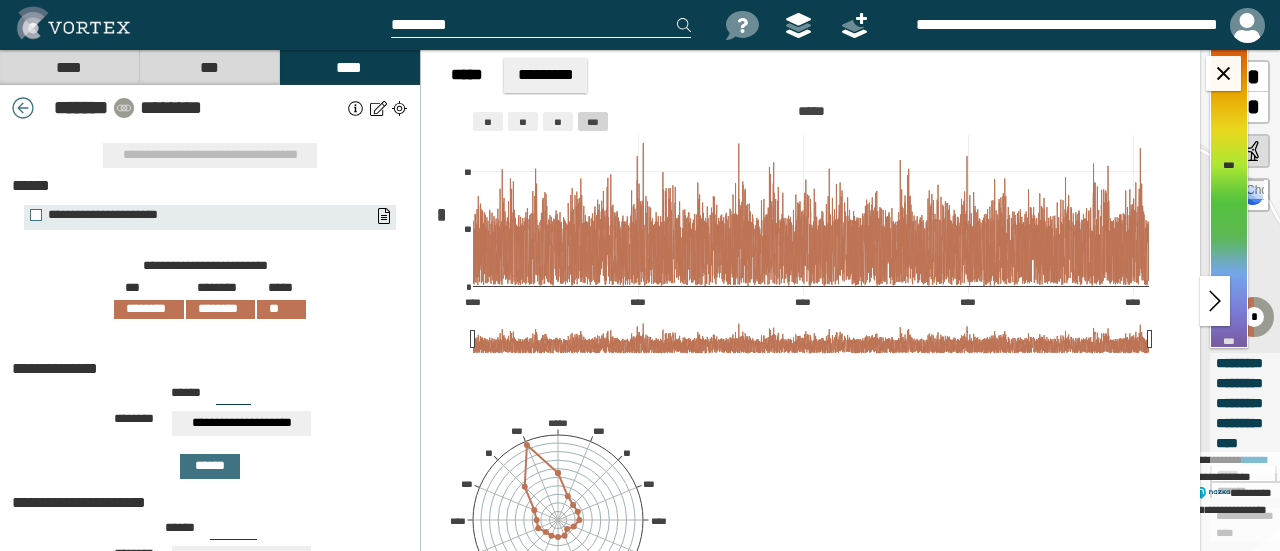 click at bounding box center (1223, 73) 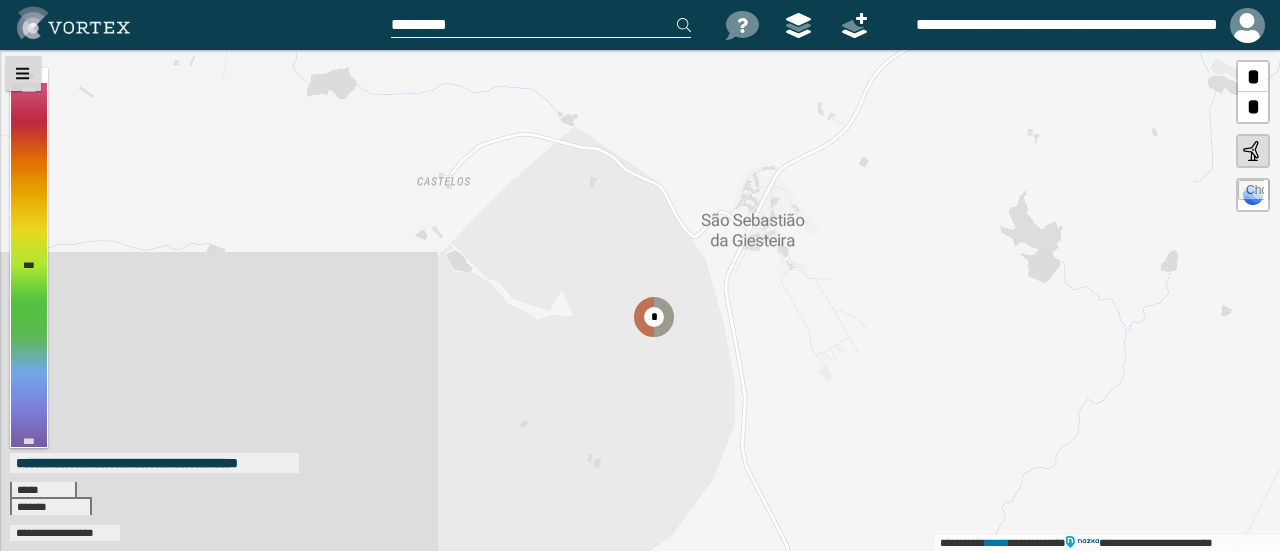 click at bounding box center [23, 73] 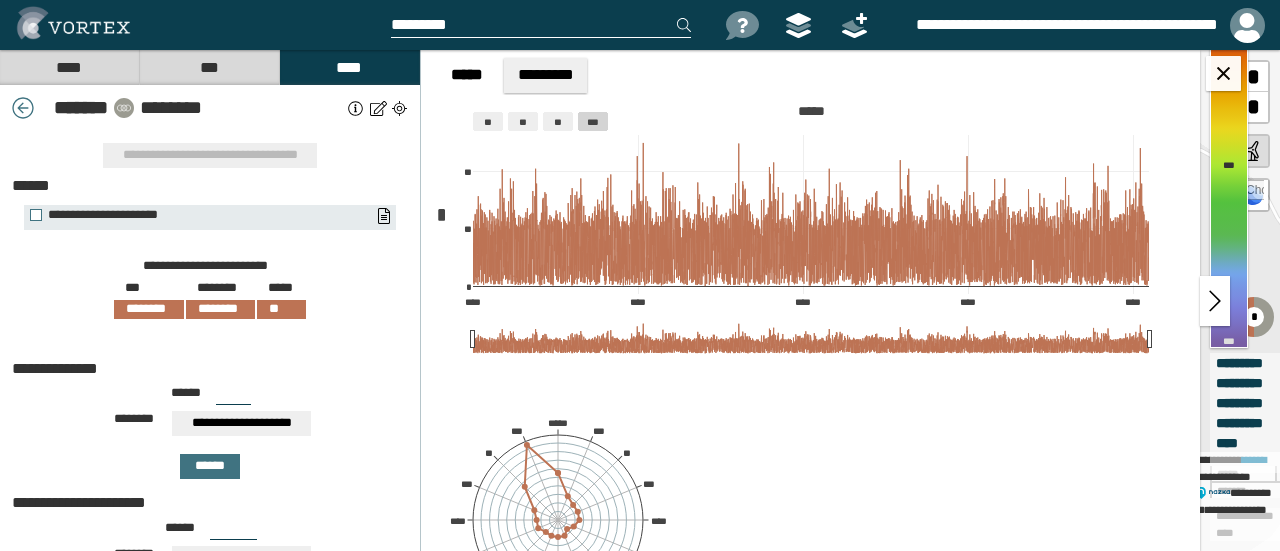 click at bounding box center (23, 108) 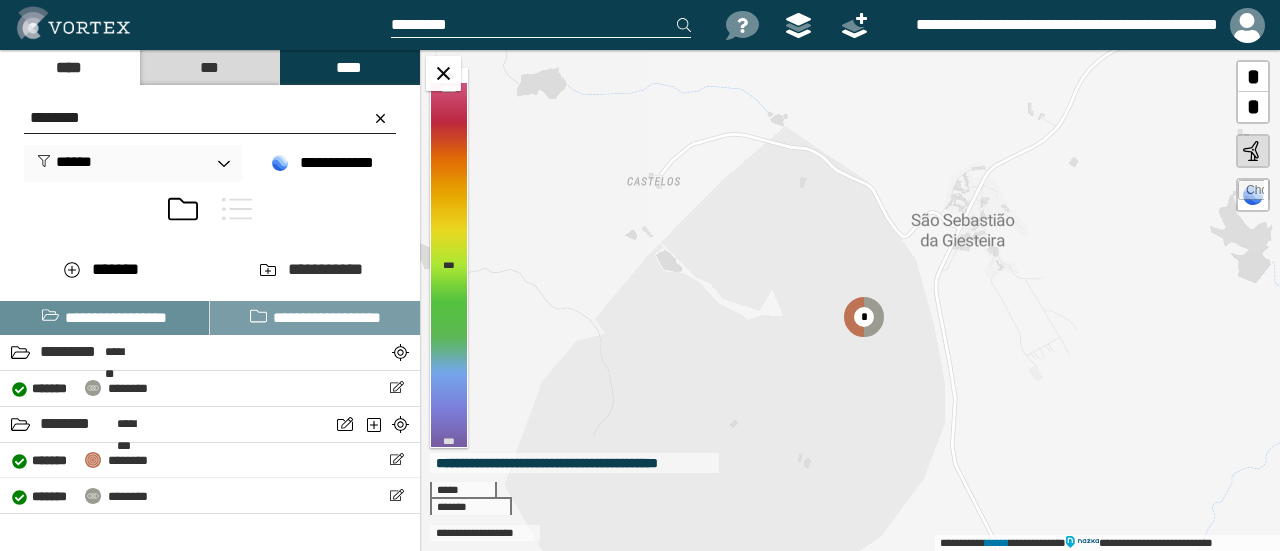 drag, startPoint x: 394, startPoint y: 124, endPoint x: 156, endPoint y: 320, distance: 308.31802 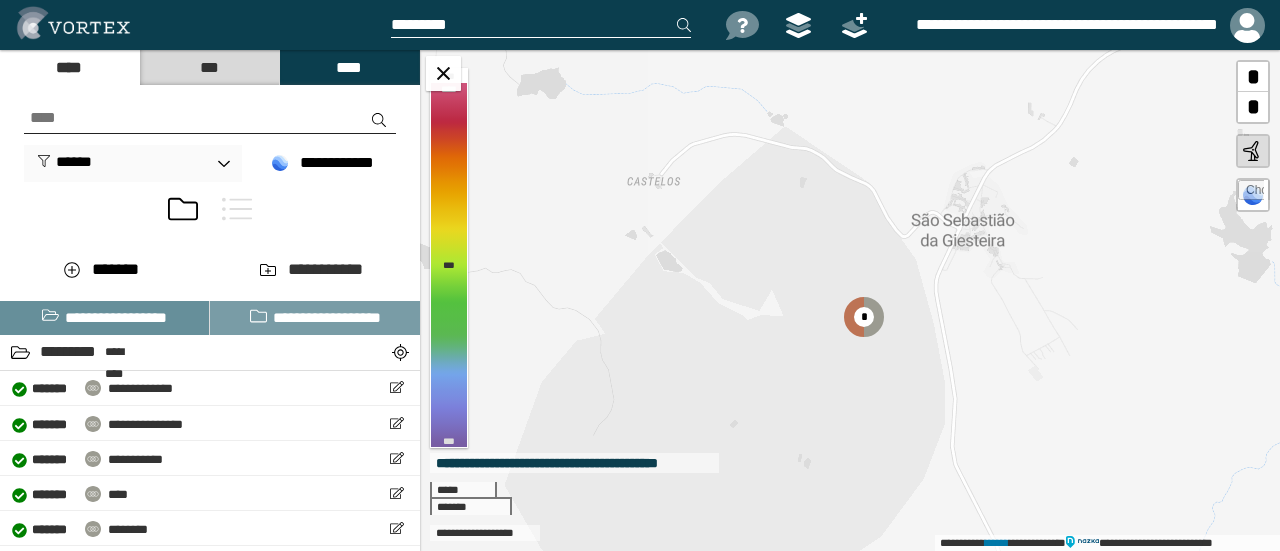 click on "**********" at bounding box center [105, 318] 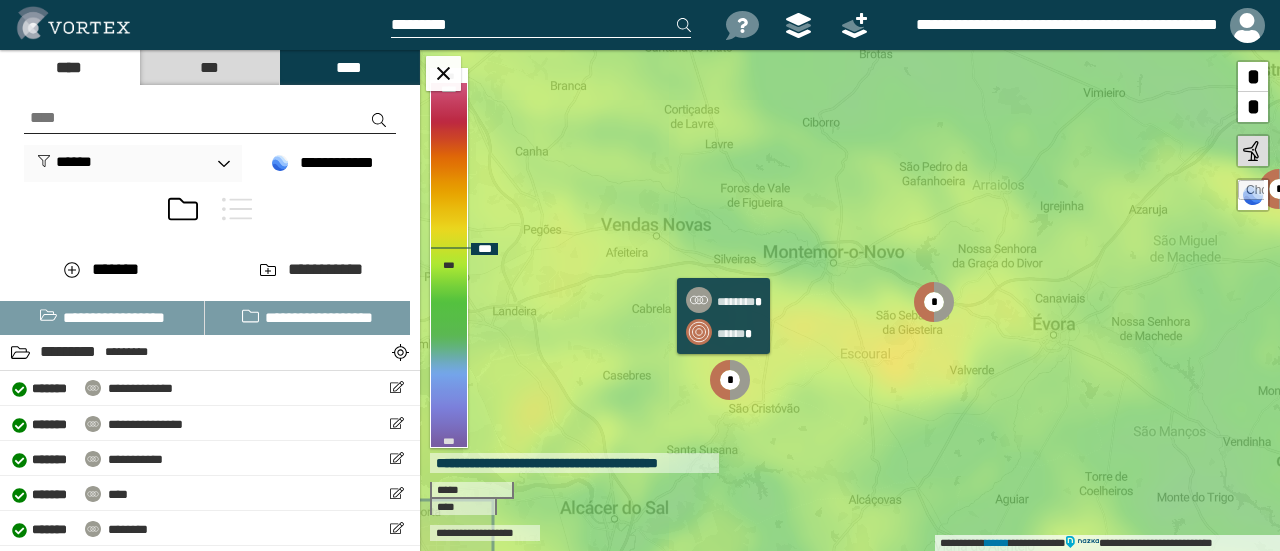 click at bounding box center (730, 380) 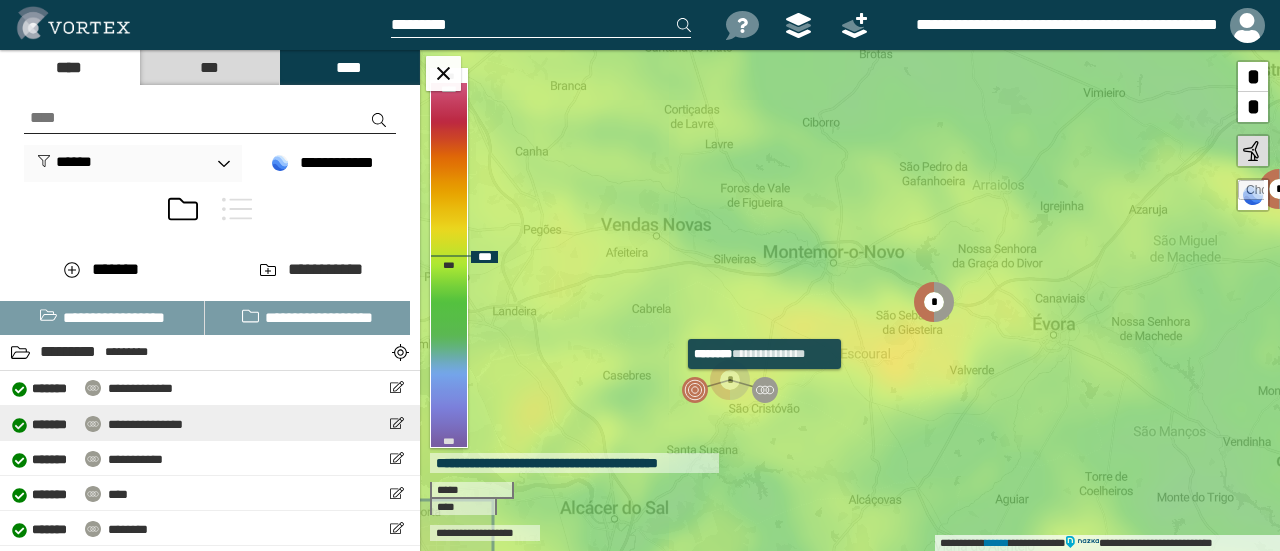 click at bounding box center [765, 390] 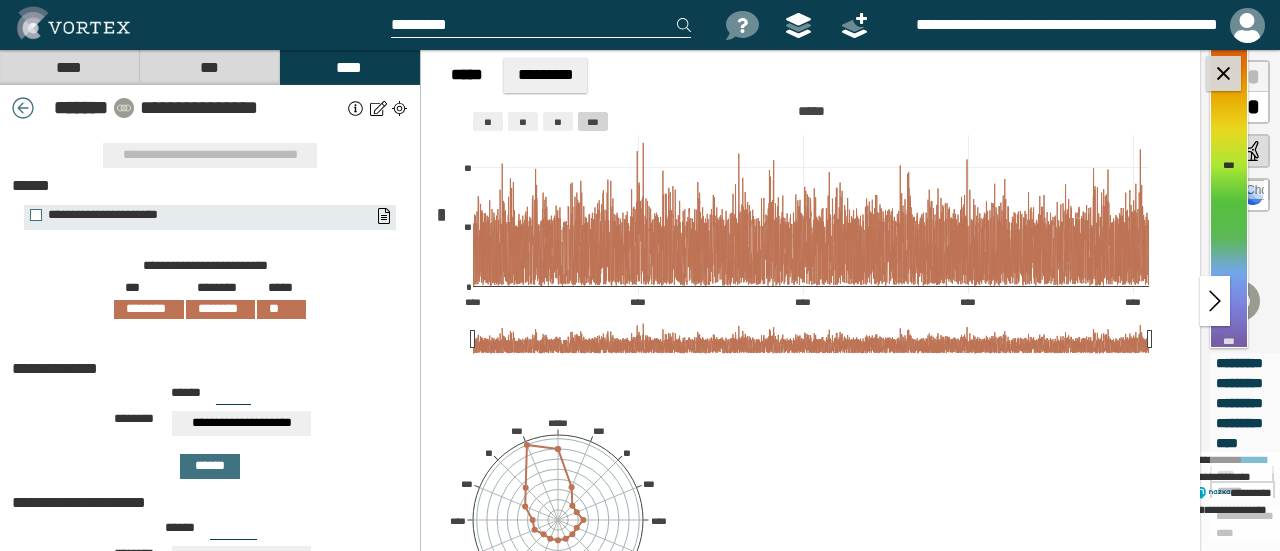 click at bounding box center [1223, 73] 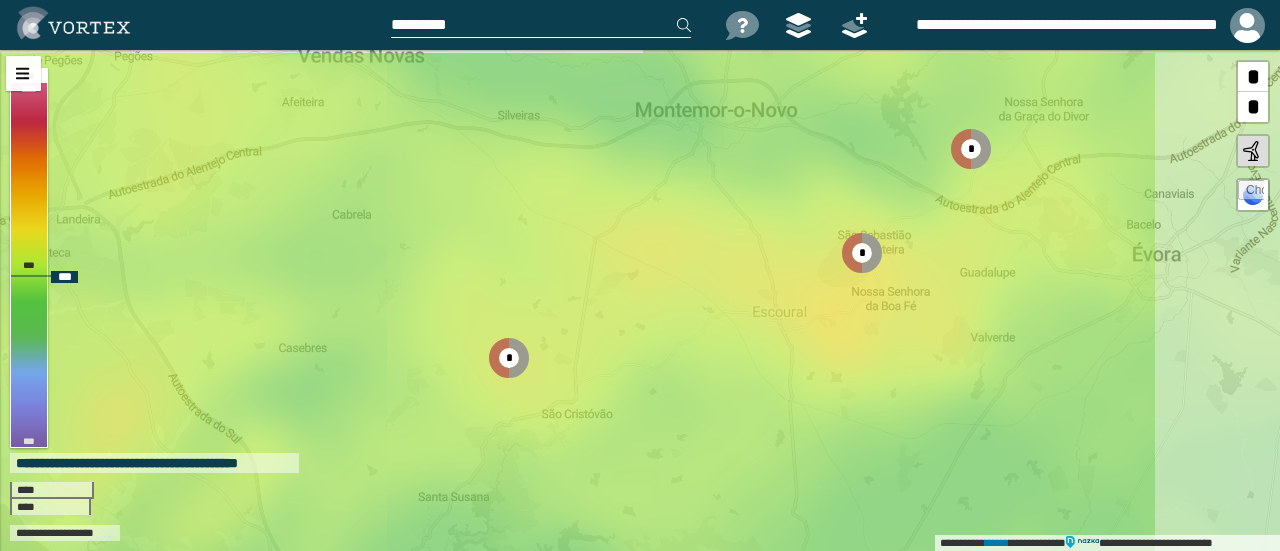 drag, startPoint x: 871, startPoint y: 385, endPoint x: 634, endPoint y: 404, distance: 237.76038 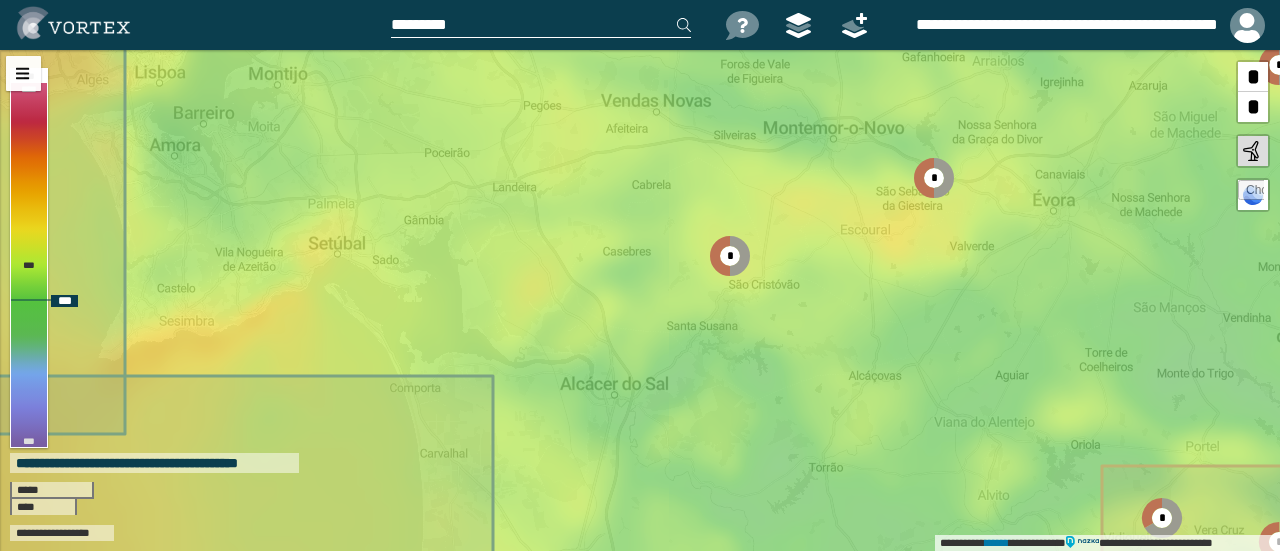 drag, startPoint x: 954, startPoint y: 313, endPoint x: 862, endPoint y: 349, distance: 98.79271 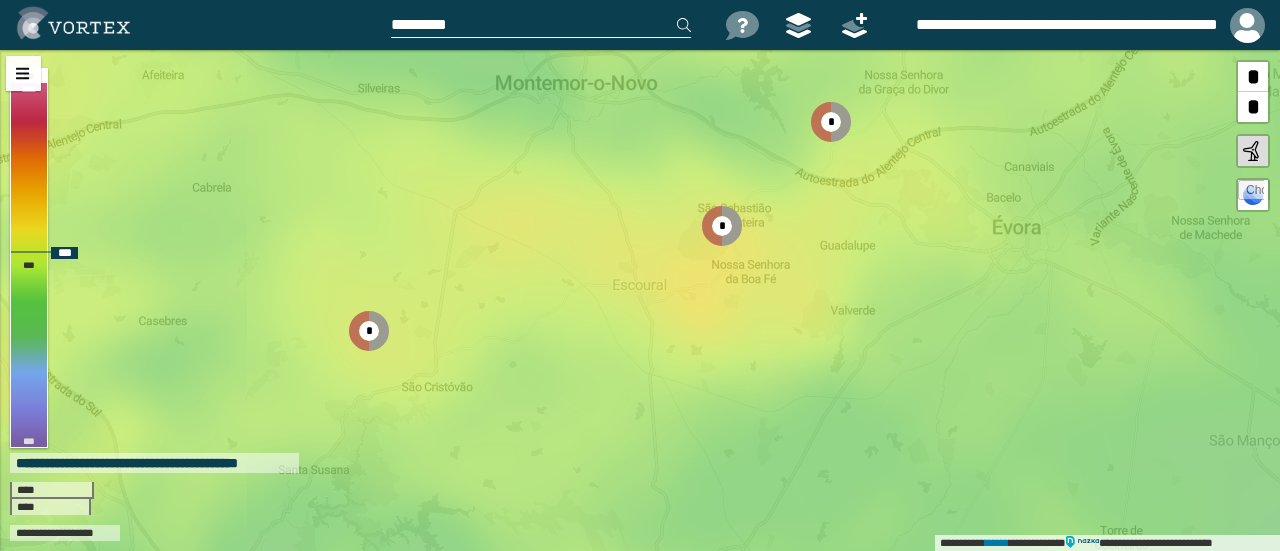drag, startPoint x: 815, startPoint y: 261, endPoint x: 826, endPoint y: 294, distance: 34.785053 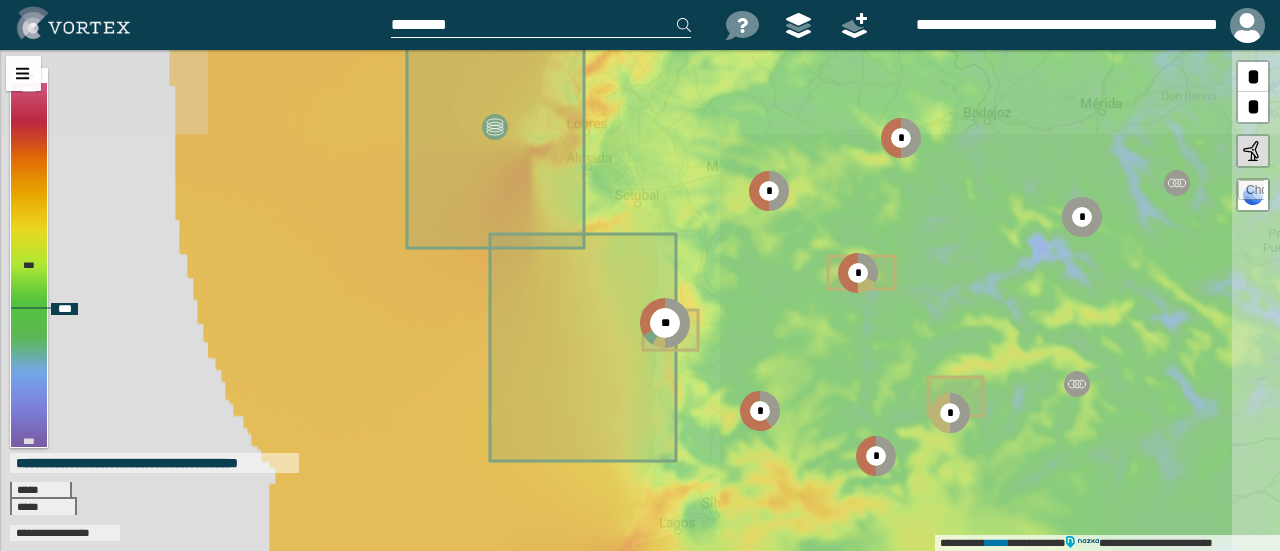 drag, startPoint x: 706, startPoint y: 424, endPoint x: 764, endPoint y: 318, distance: 120.83046 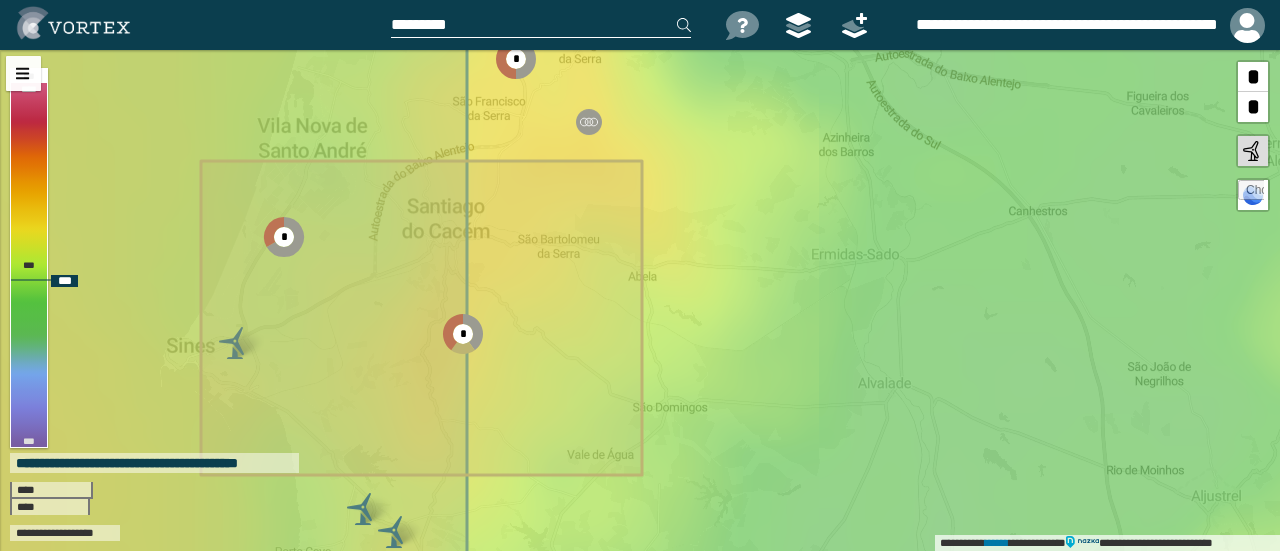 drag, startPoint x: 742, startPoint y: 325, endPoint x: 824, endPoint y: 285, distance: 91.235954 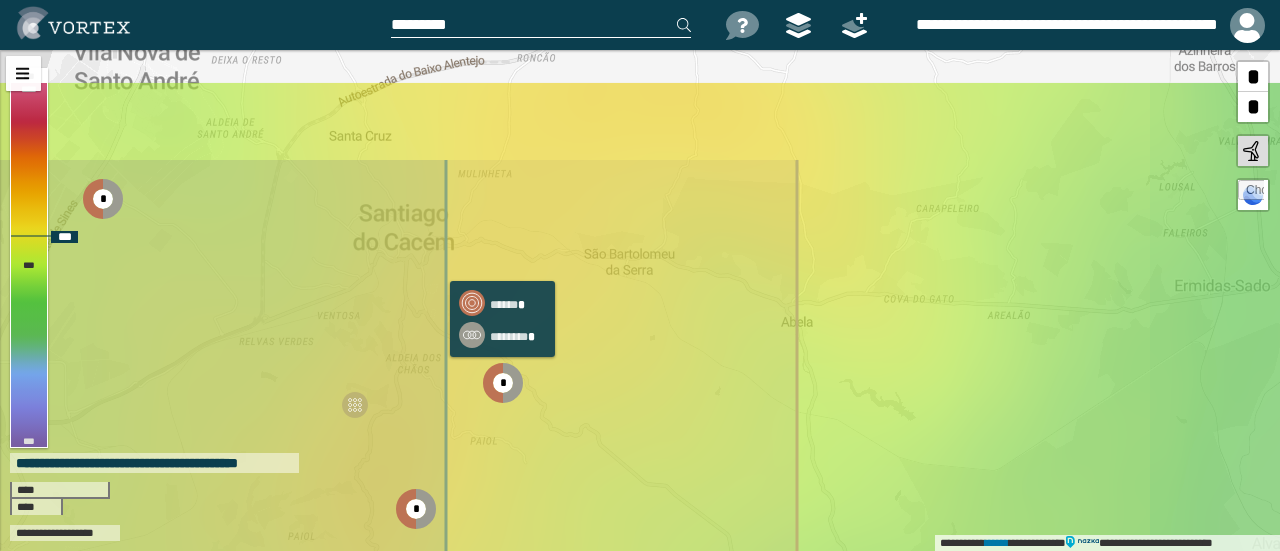click at bounding box center (503, 383) 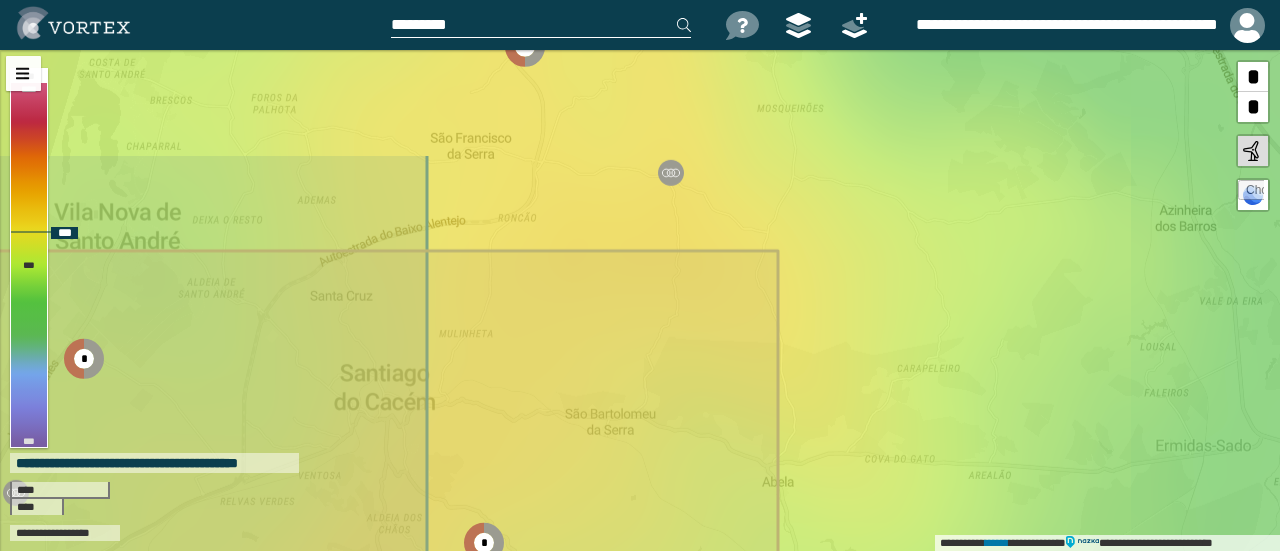 drag, startPoint x: 615, startPoint y: 385, endPoint x: 608, endPoint y: 423, distance: 38.63936 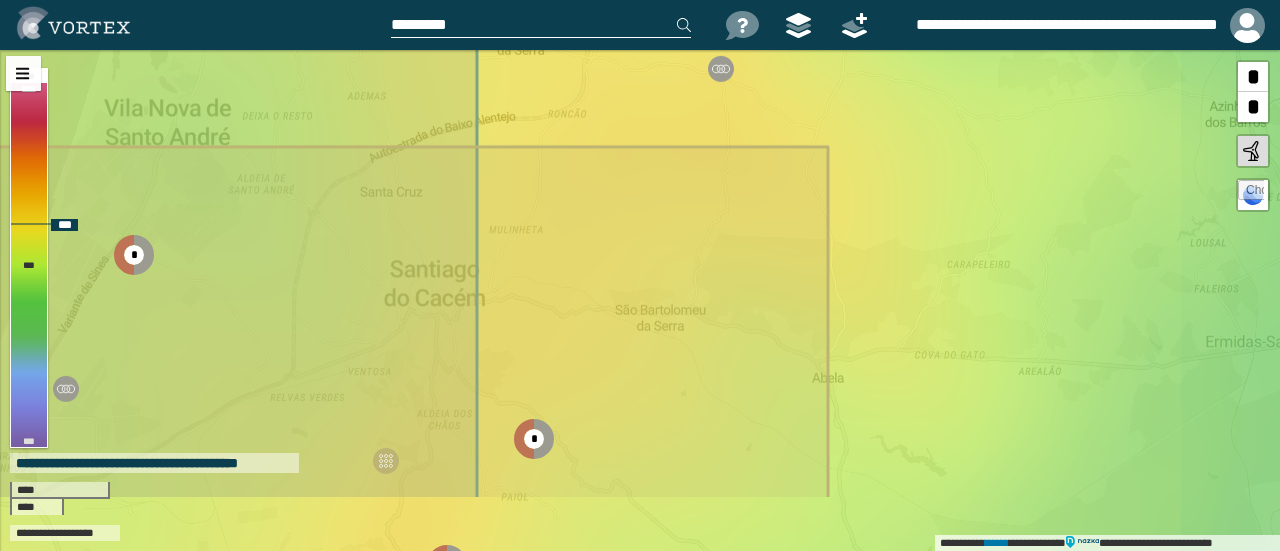 drag, startPoint x: 654, startPoint y: 303, endPoint x: 704, endPoint y: 198, distance: 116.297035 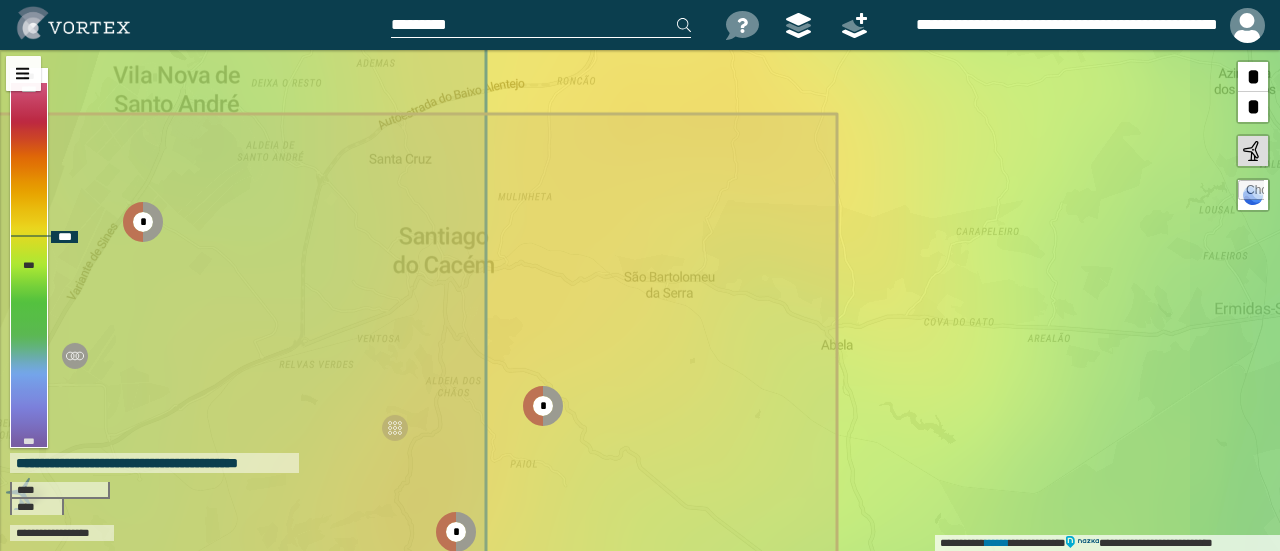 drag, startPoint x: 564, startPoint y: 449, endPoint x: 573, endPoint y: 417, distance: 33.24154 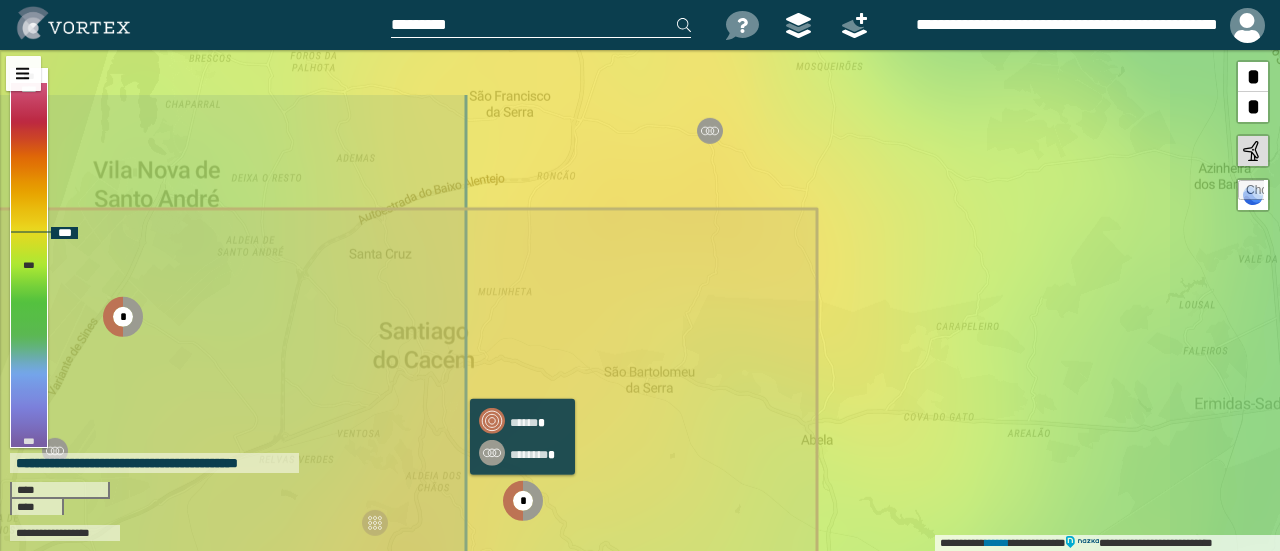drag, startPoint x: 550, startPoint y: 405, endPoint x: 530, endPoint y: 500, distance: 97.082436 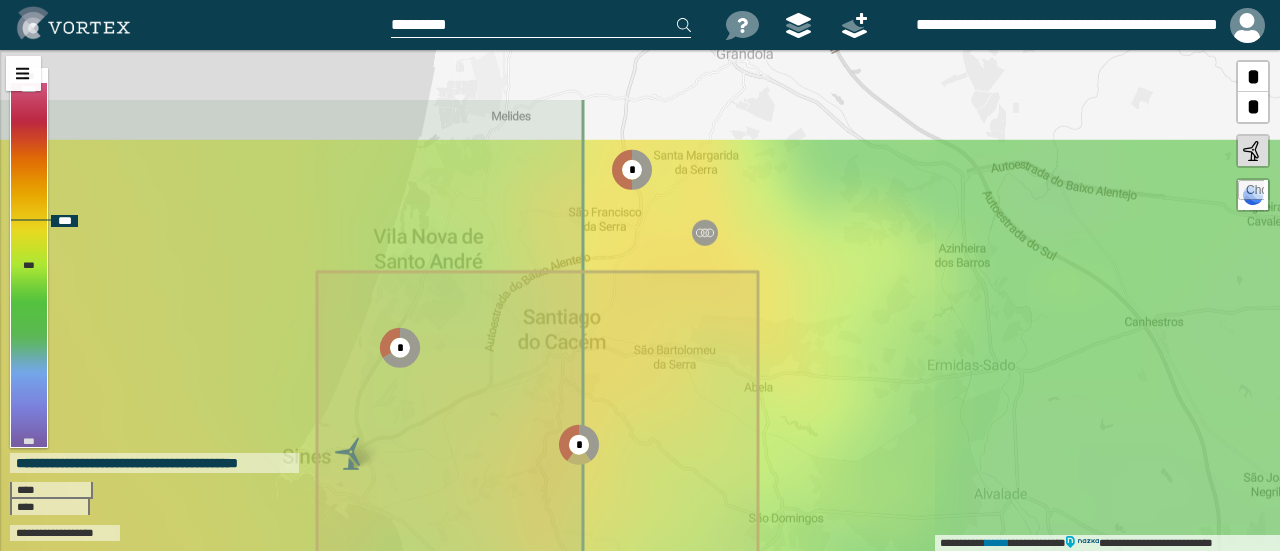 click on "**********" at bounding box center (640, 300) 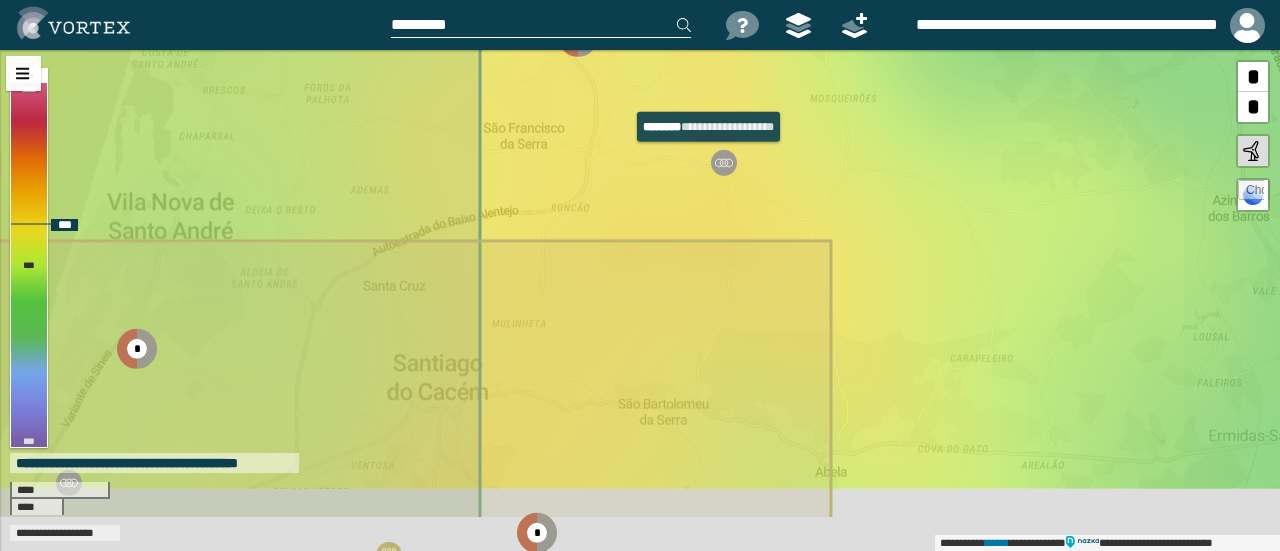 drag, startPoint x: 674, startPoint y: 247, endPoint x: 726, endPoint y: 163, distance: 98.79271 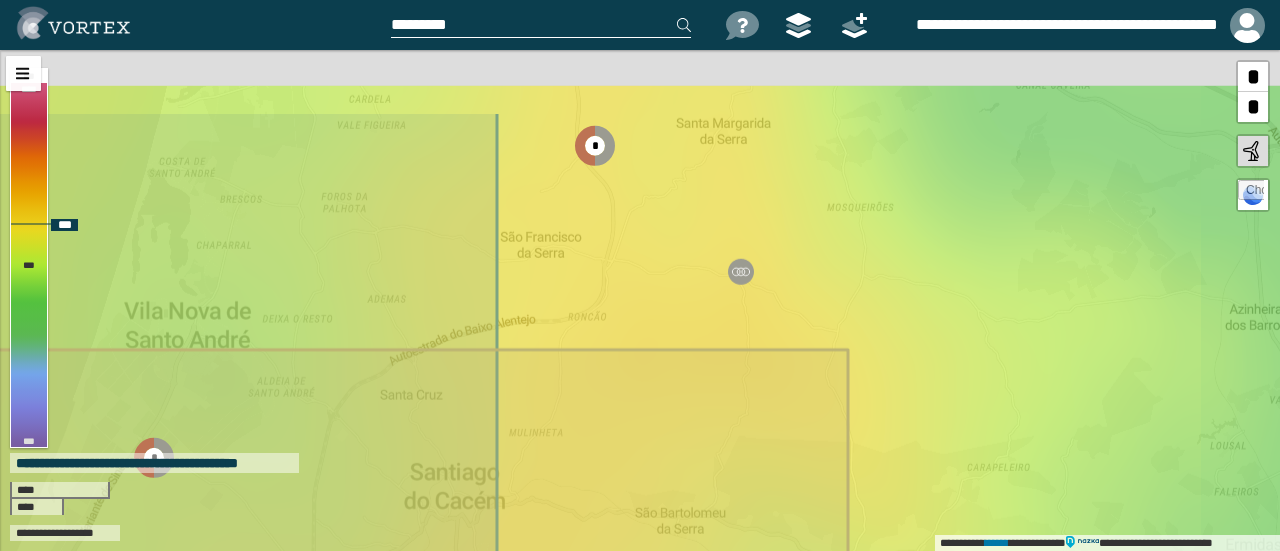 drag, startPoint x: 748, startPoint y: 257, endPoint x: 773, endPoint y: 301, distance: 50.606323 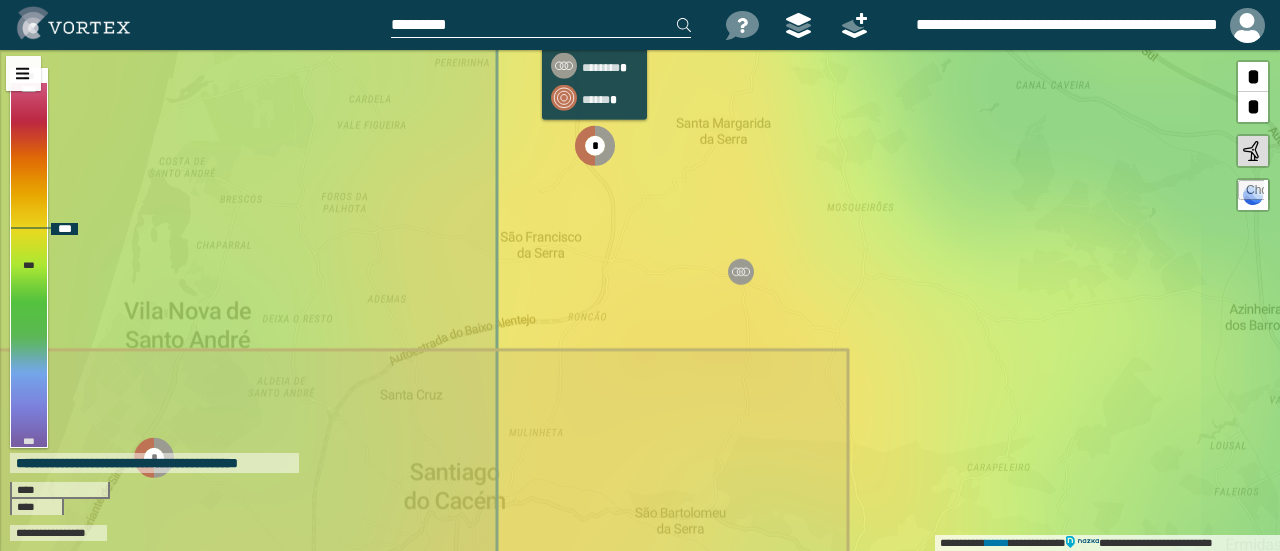 click on "*" at bounding box center (595, 146) 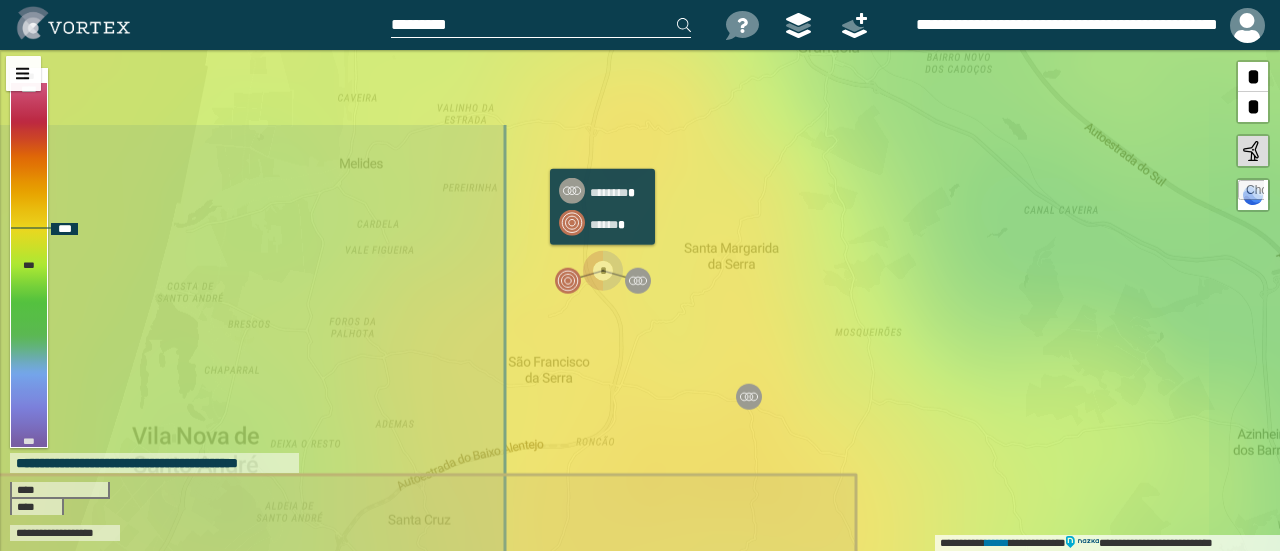 drag, startPoint x: 599, startPoint y: 157, endPoint x: 604, endPoint y: 274, distance: 117.10679 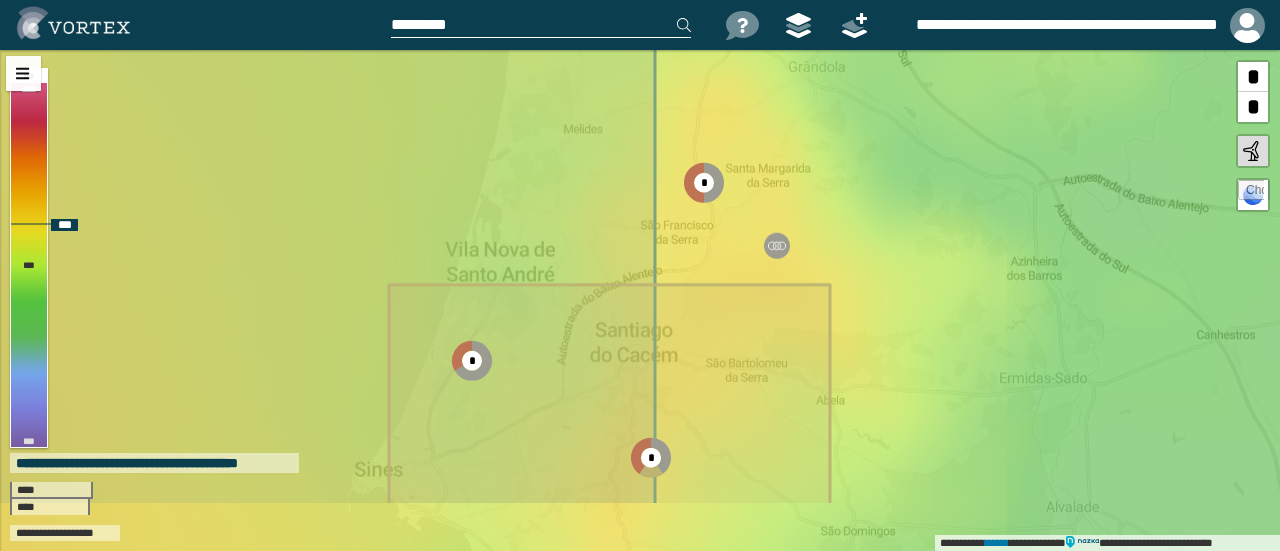 drag, startPoint x: 812, startPoint y: 393, endPoint x: 821, endPoint y: 295, distance: 98.4124 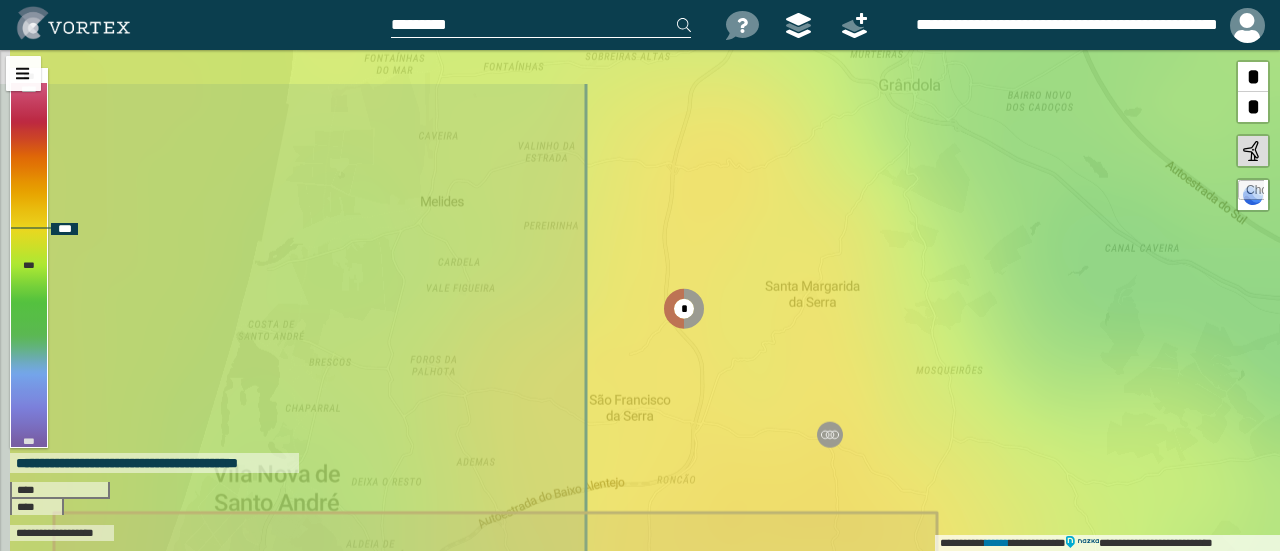 drag, startPoint x: 761, startPoint y: 180, endPoint x: 785, endPoint y: 290, distance: 112.587746 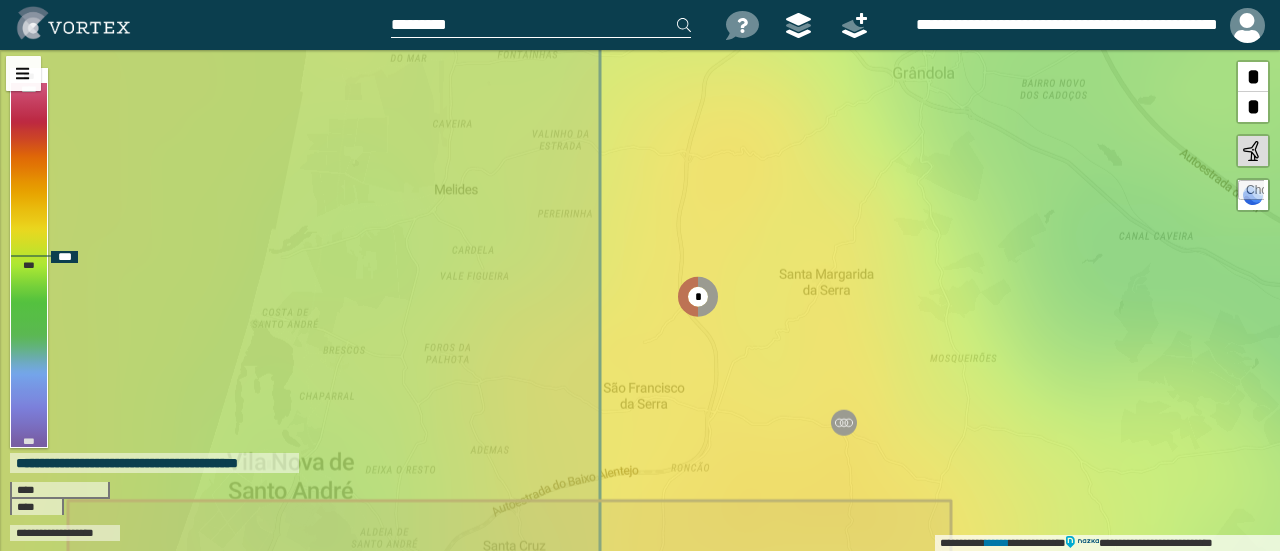 drag, startPoint x: 922, startPoint y: 333, endPoint x: 930, endPoint y: 268, distance: 65.490456 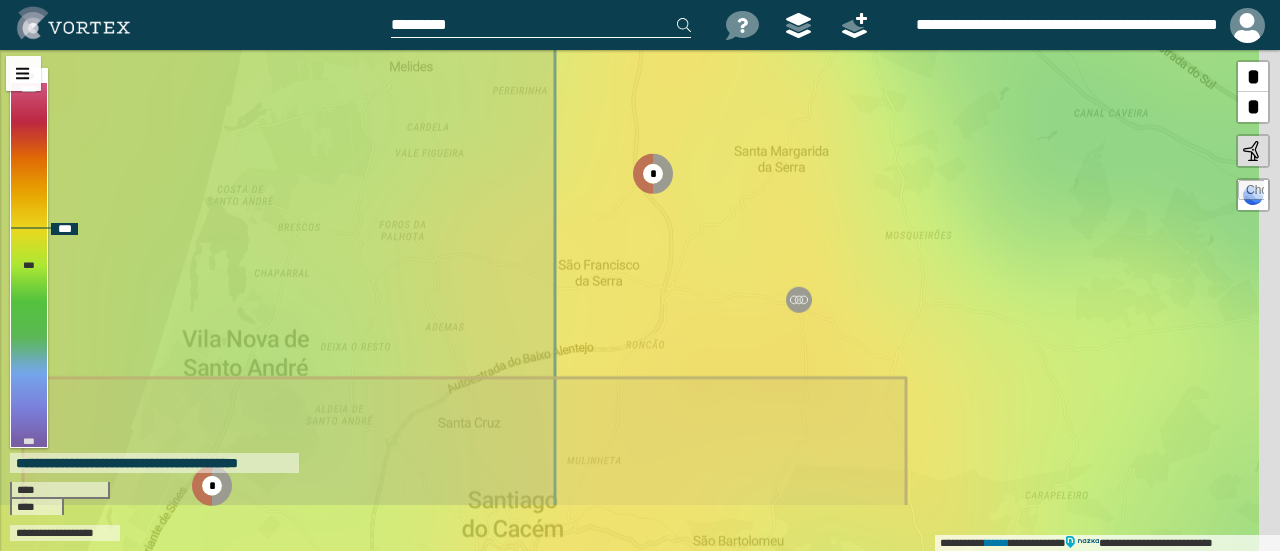 drag, startPoint x: 817, startPoint y: 341, endPoint x: 772, endPoint y: 245, distance: 106.02358 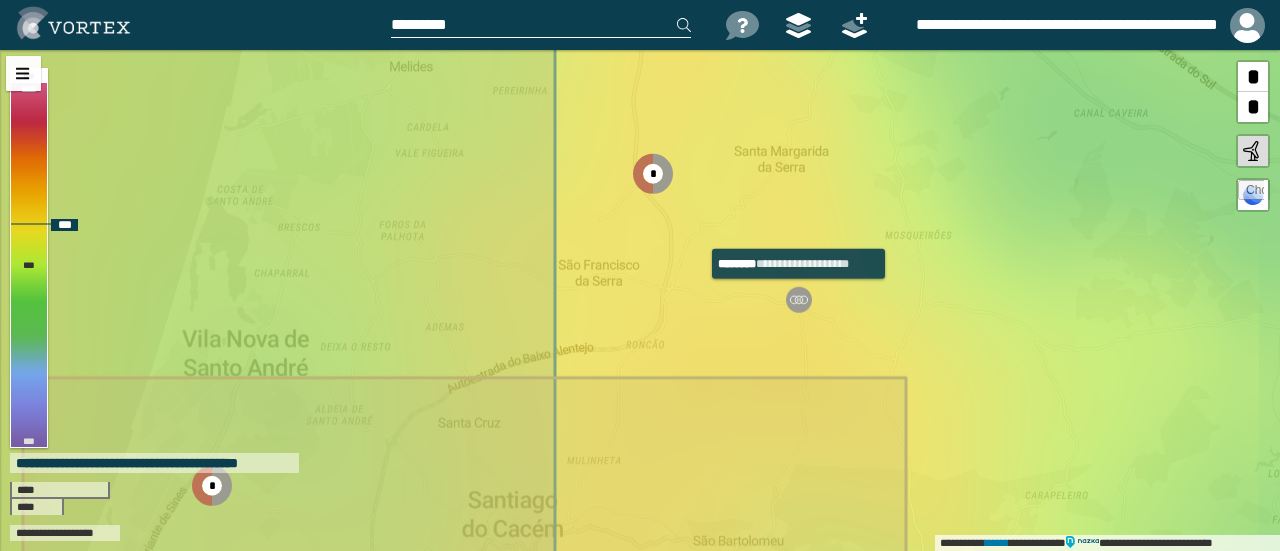 click at bounding box center (799, 300) 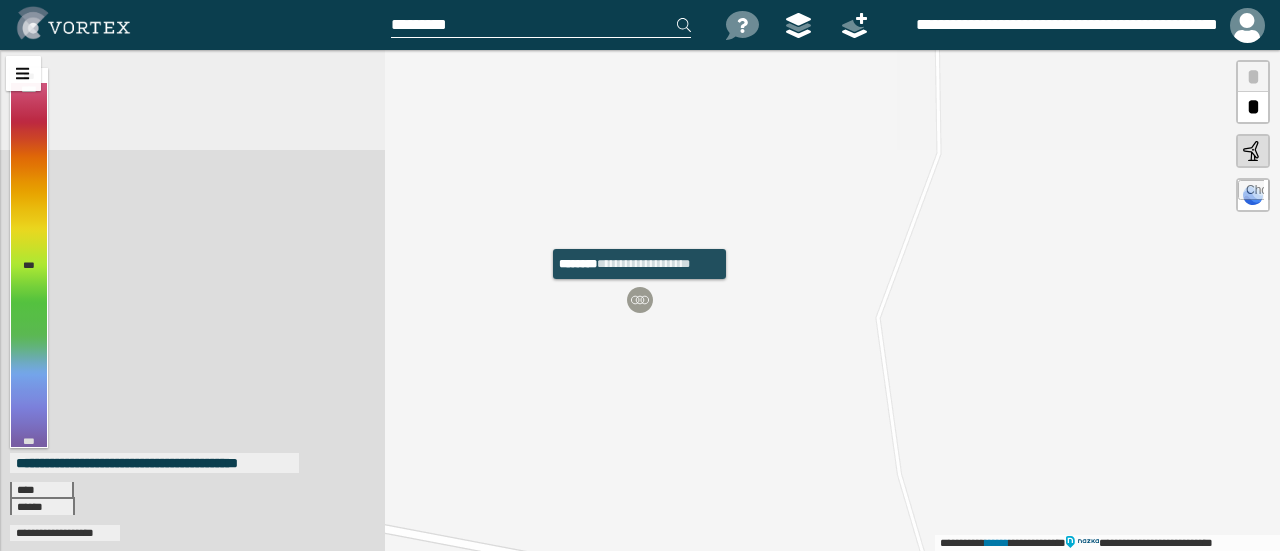 click at bounding box center (640, 300) 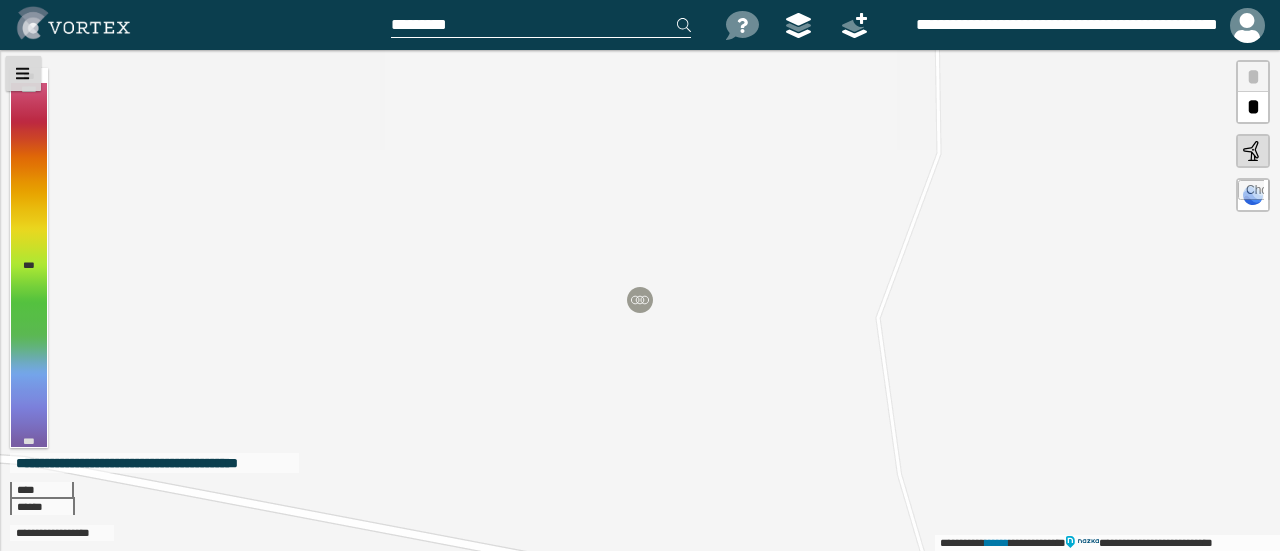 click at bounding box center [23, 73] 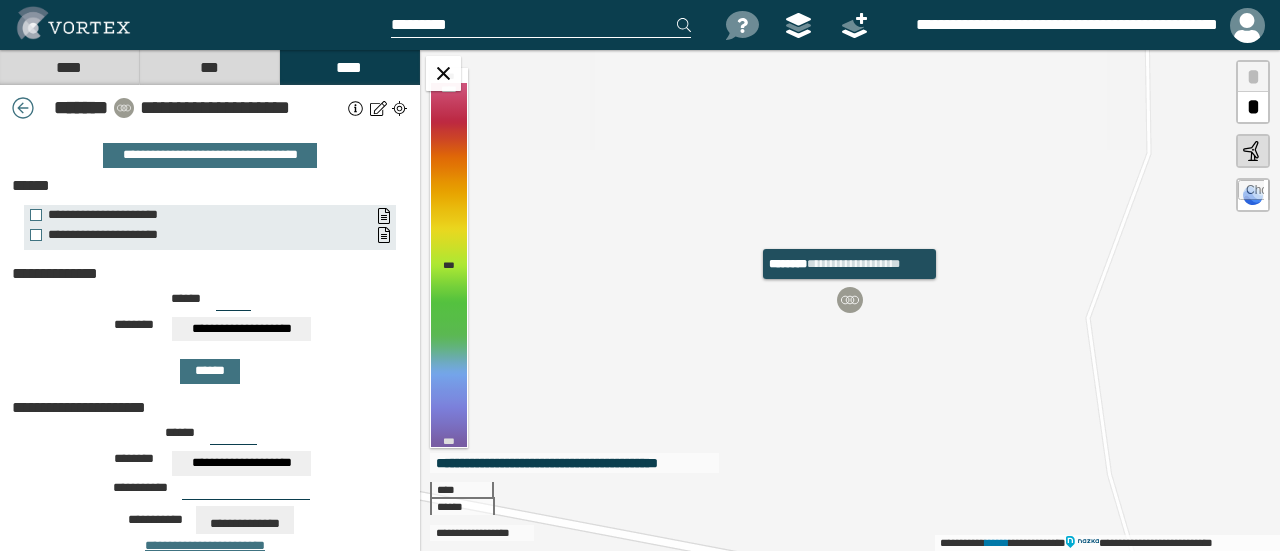 click at bounding box center (850, 300) 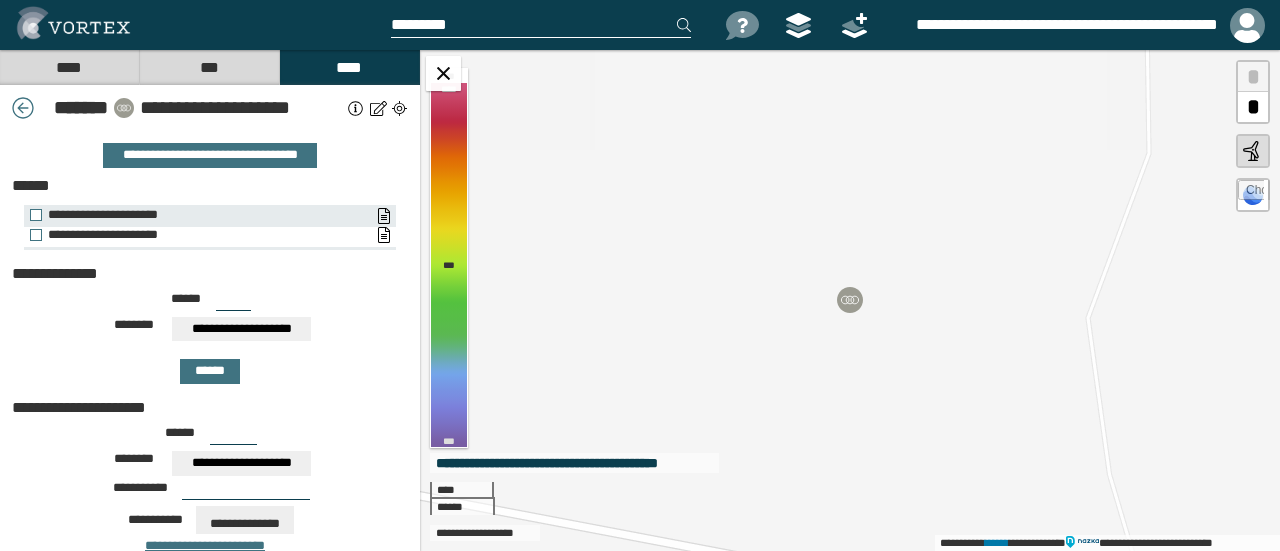 click on "**********" at bounding box center (195, 235) 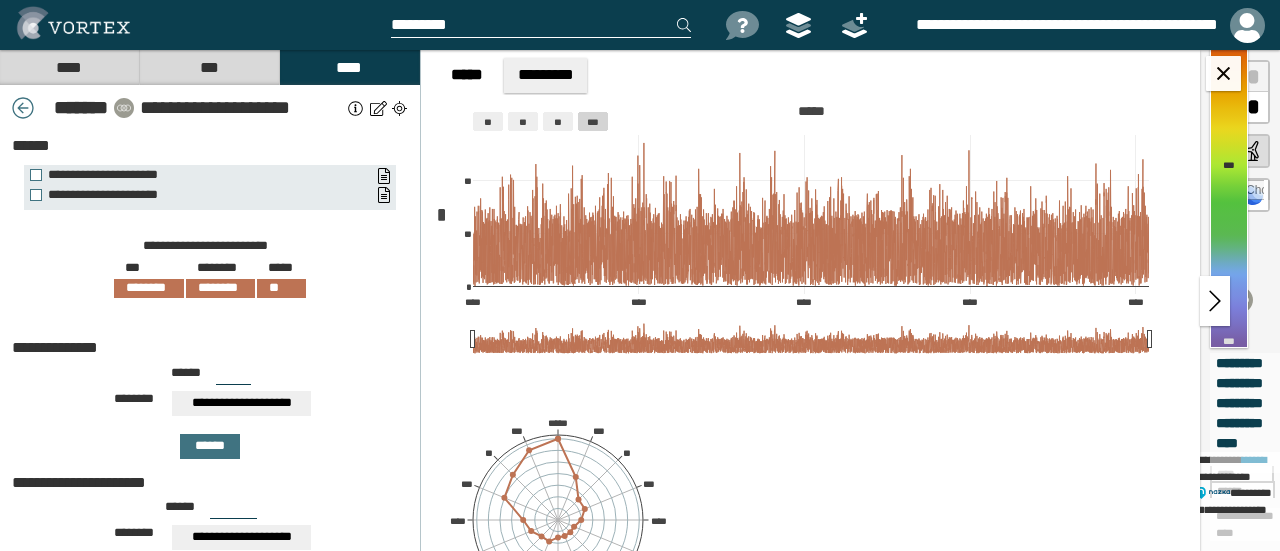 scroll, scrollTop: 0, scrollLeft: 0, axis: both 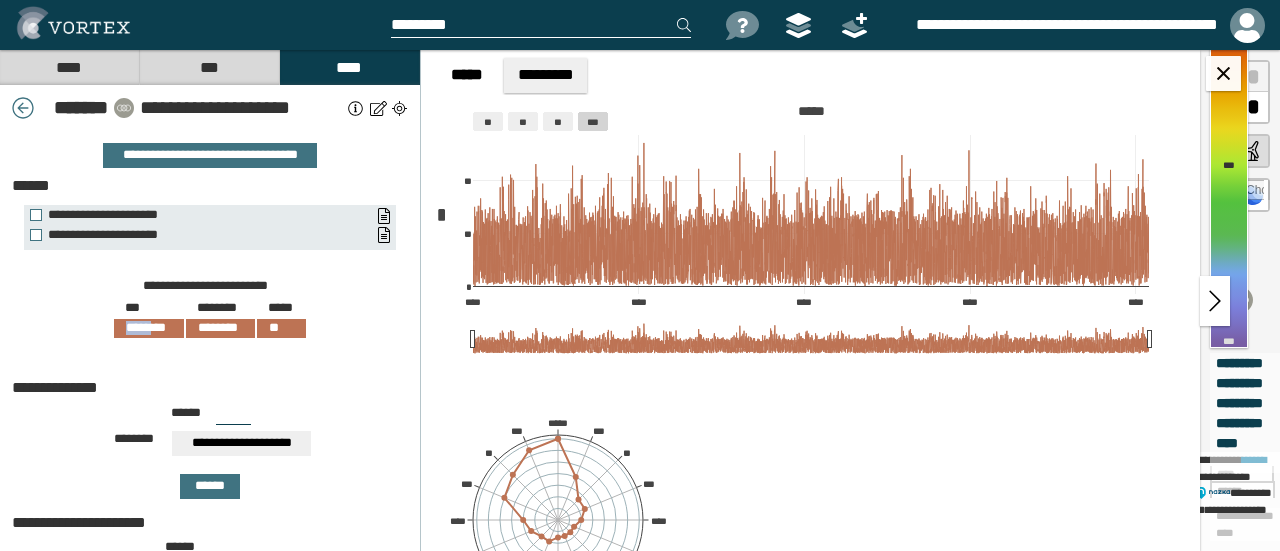 drag, startPoint x: 118, startPoint y: 325, endPoint x: 146, endPoint y: 325, distance: 28 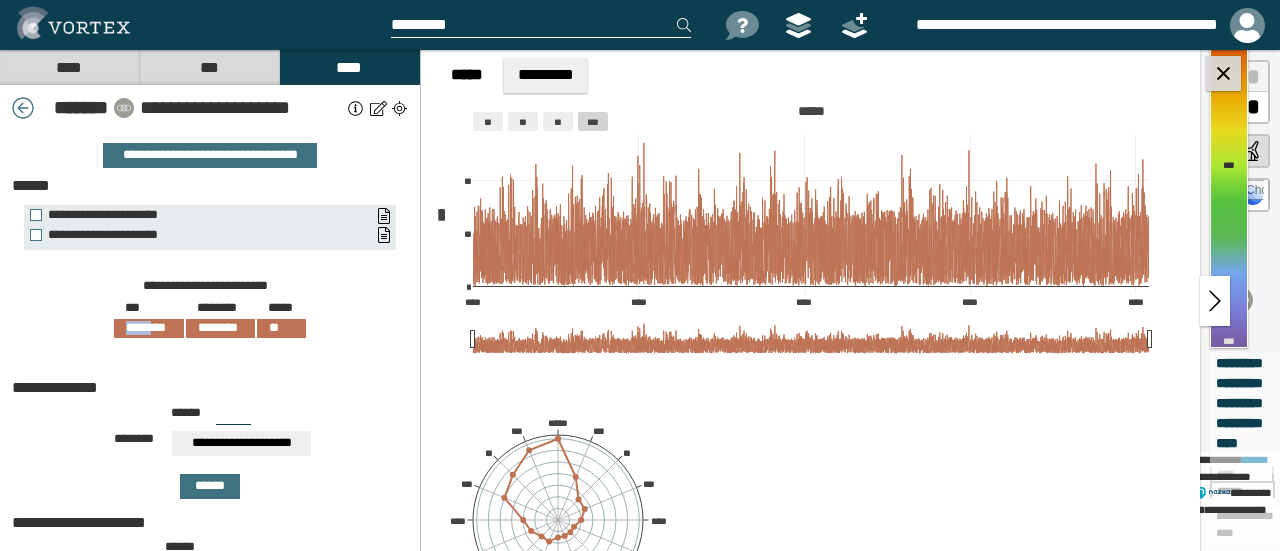 click at bounding box center [1223, 73] 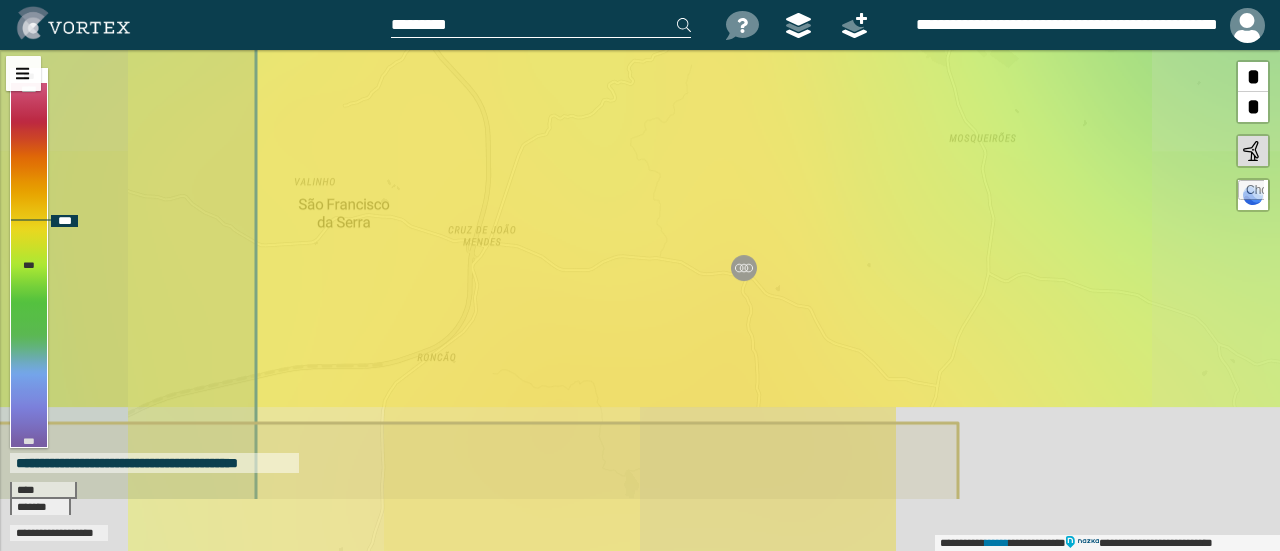 click on "**********" at bounding box center [640, 300] 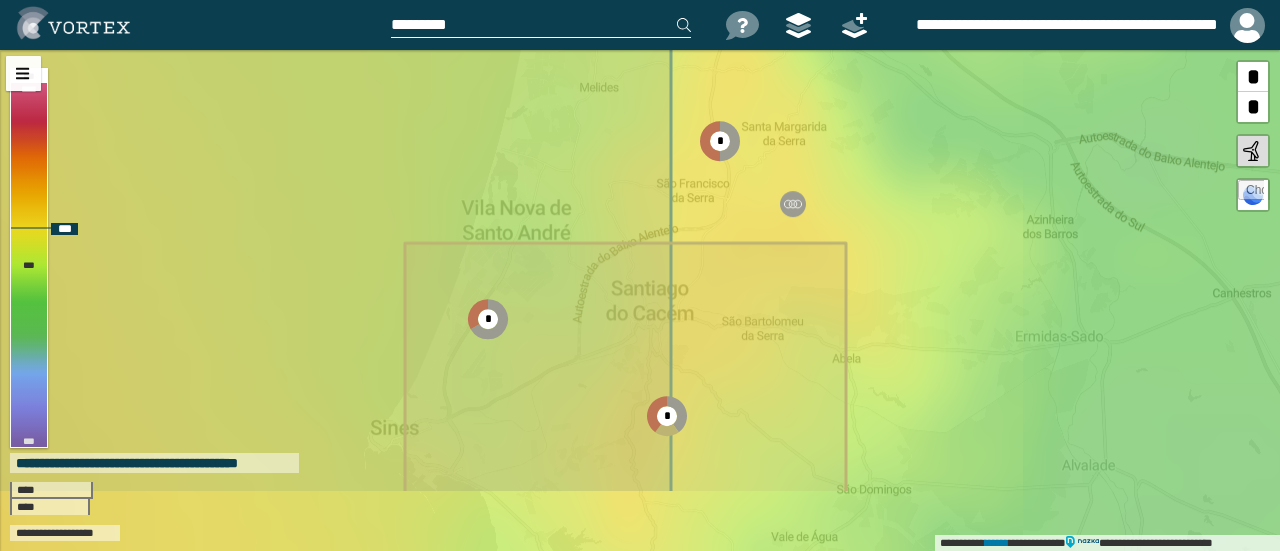 click at bounding box center (625, 368) 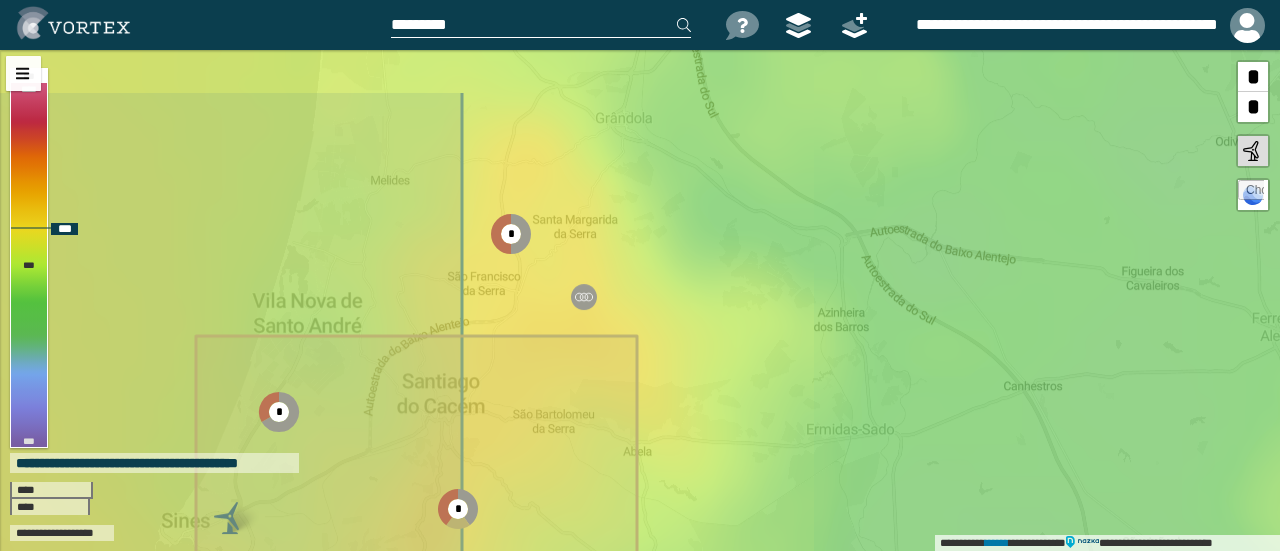 drag, startPoint x: 606, startPoint y: 331, endPoint x: 624, endPoint y: 326, distance: 18.681541 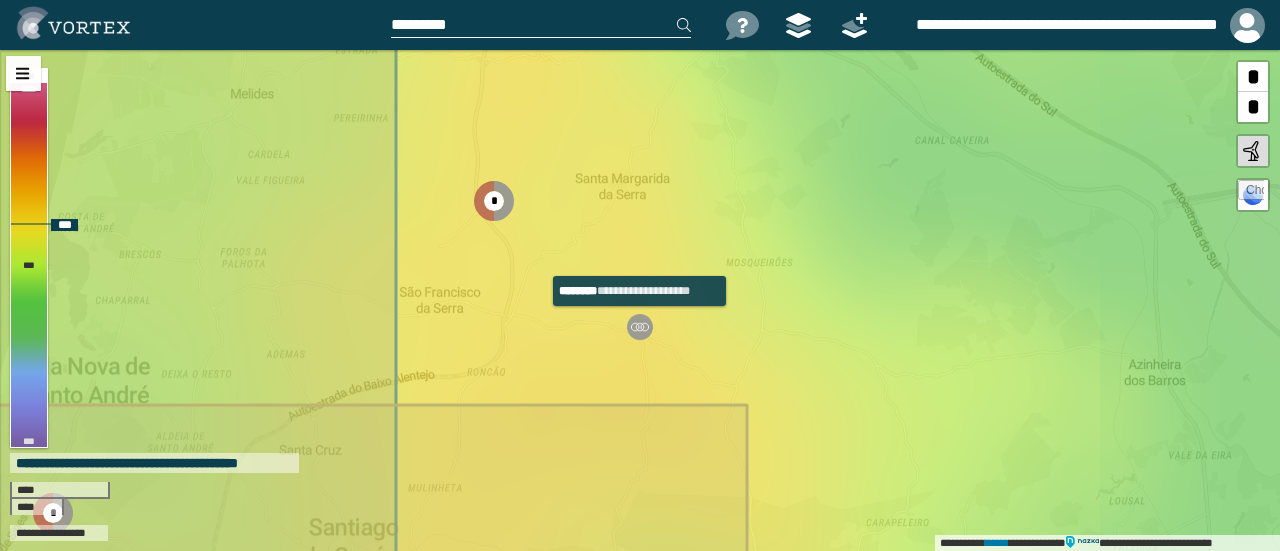 click at bounding box center (640, 327) 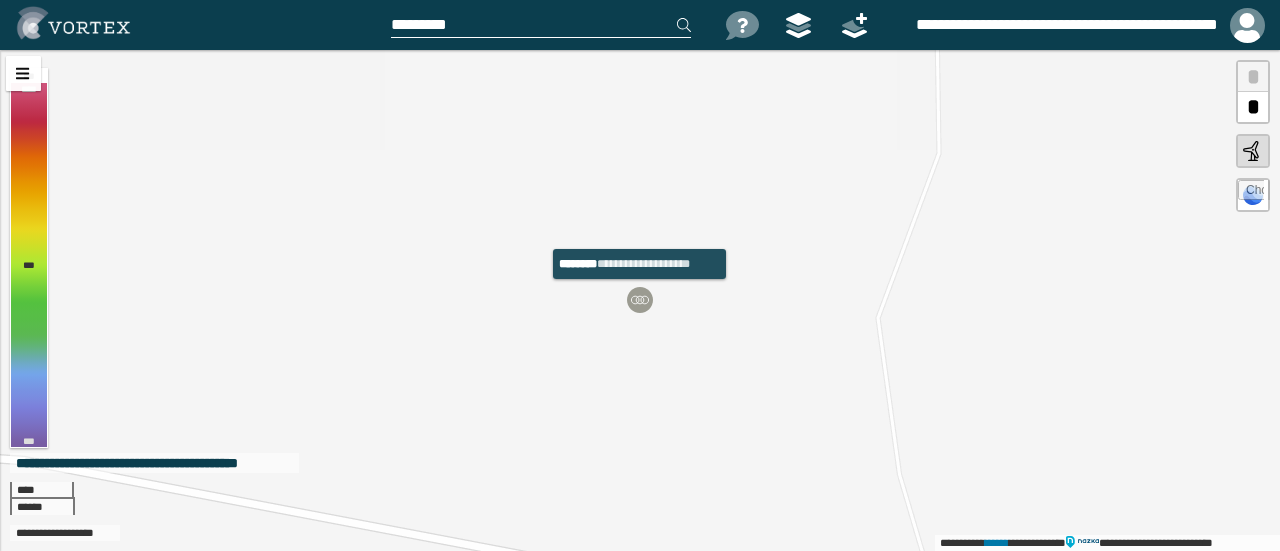 click at bounding box center [640, 300] 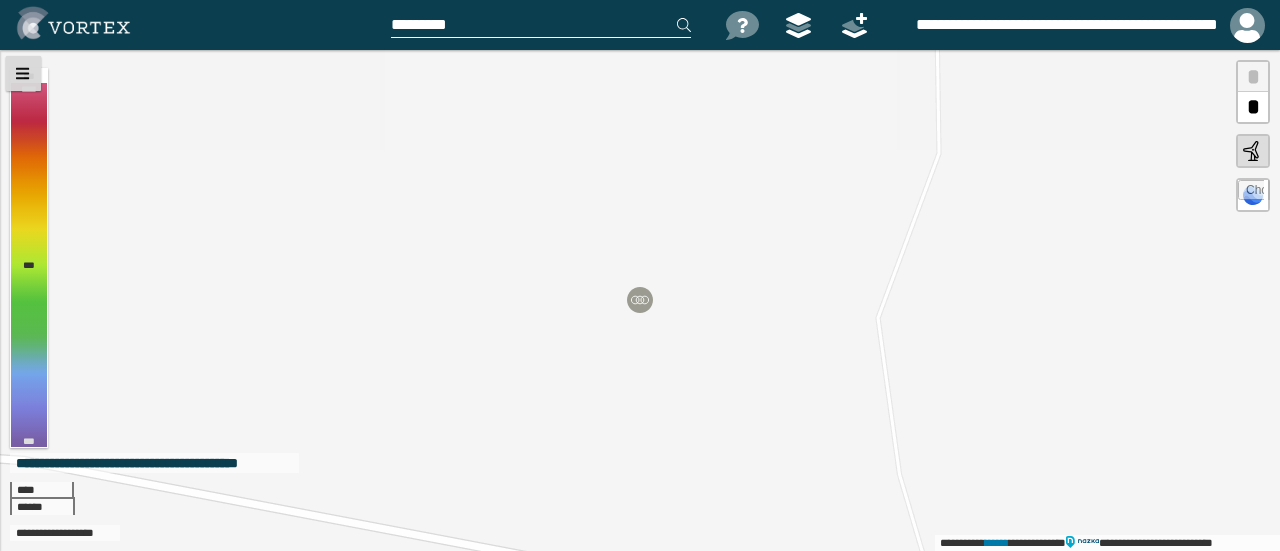 click at bounding box center (23, 73) 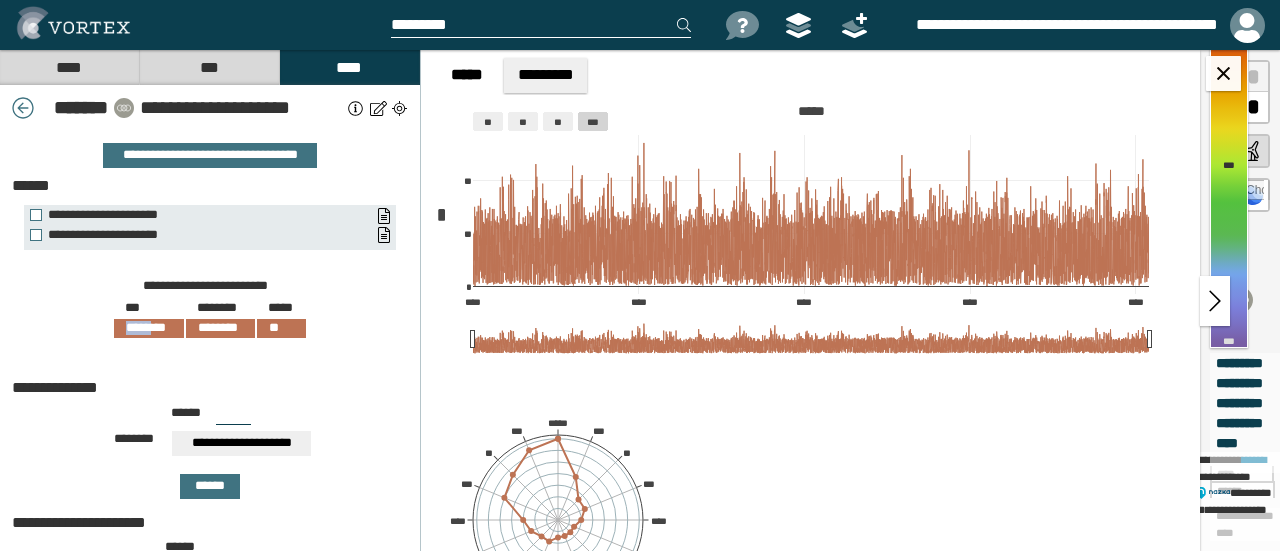 click on "********" at bounding box center (149, 328) 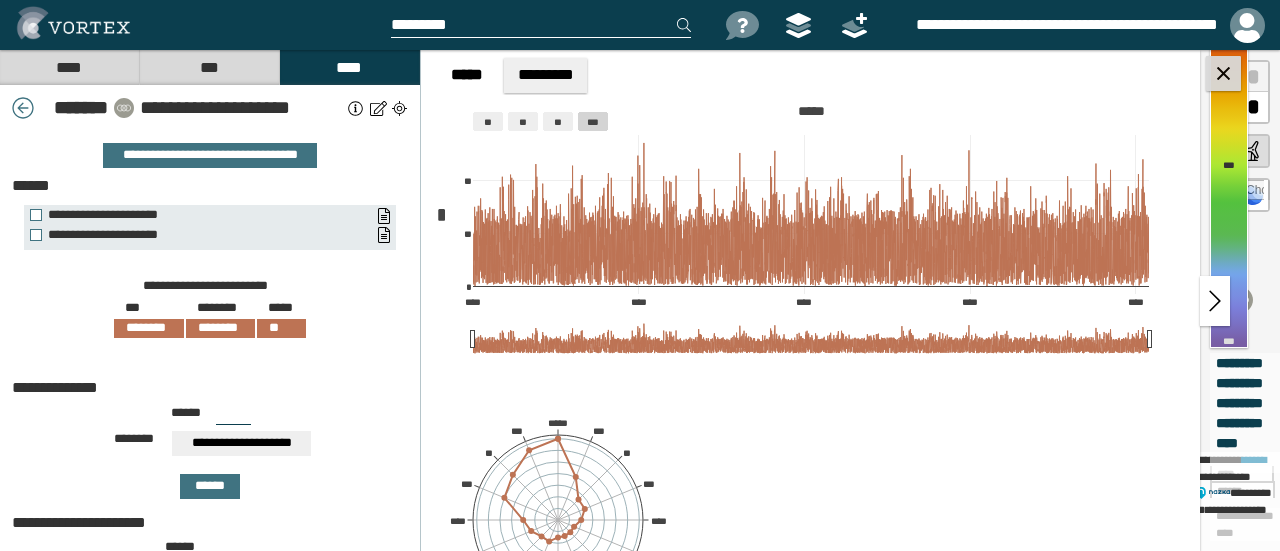 click at bounding box center (1223, 73) 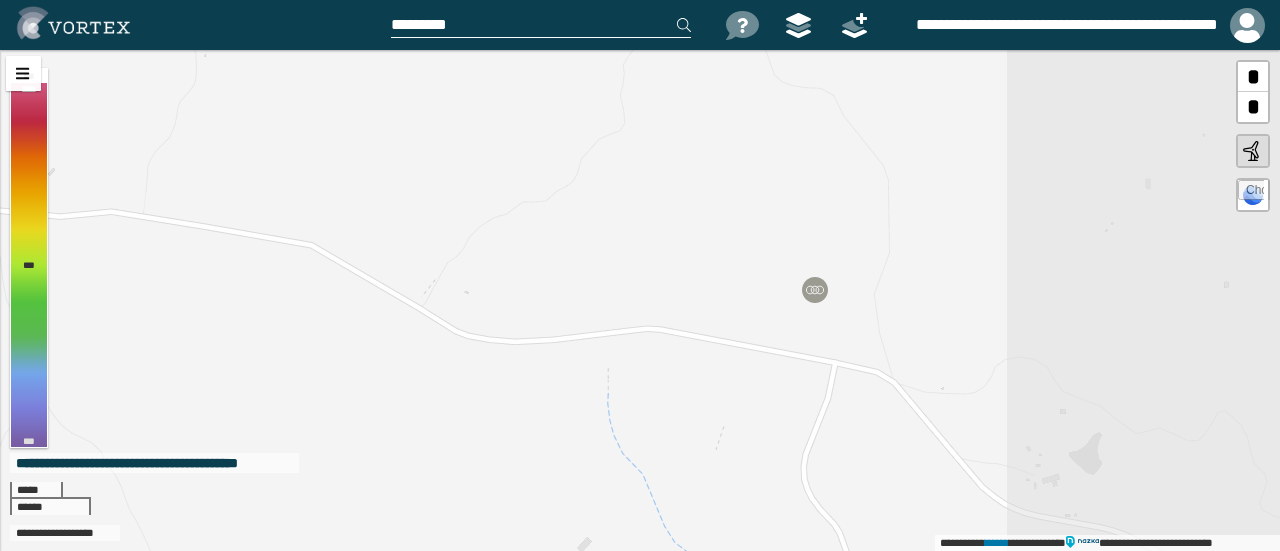 drag, startPoint x: 662, startPoint y: 231, endPoint x: 718, endPoint y: 326, distance: 110.276924 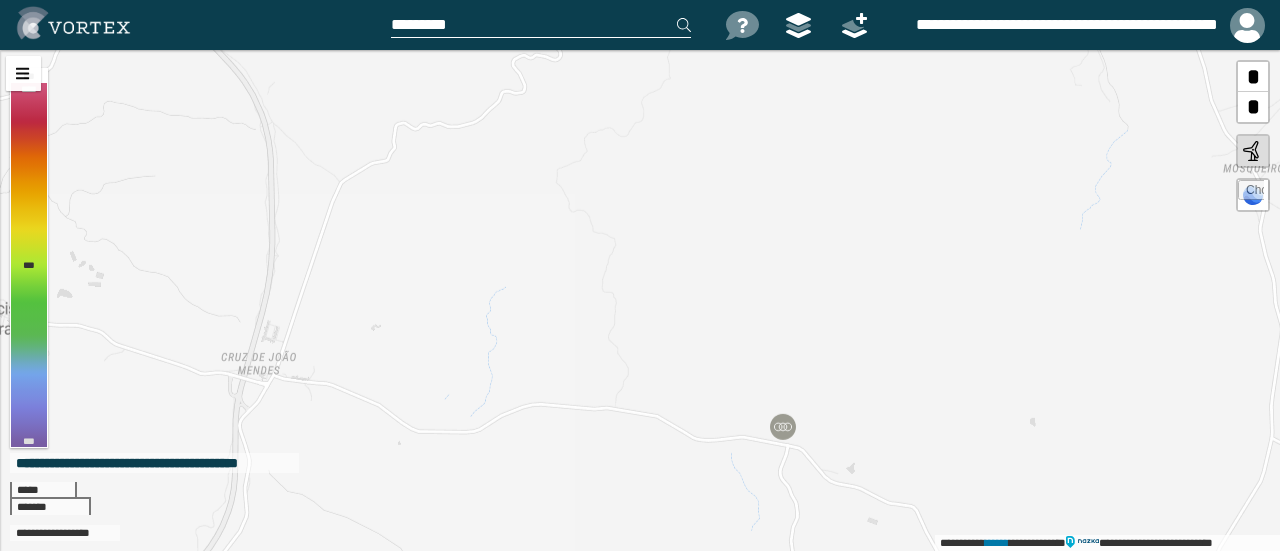 drag, startPoint x: 717, startPoint y: 284, endPoint x: 744, endPoint y: 371, distance: 91.09336 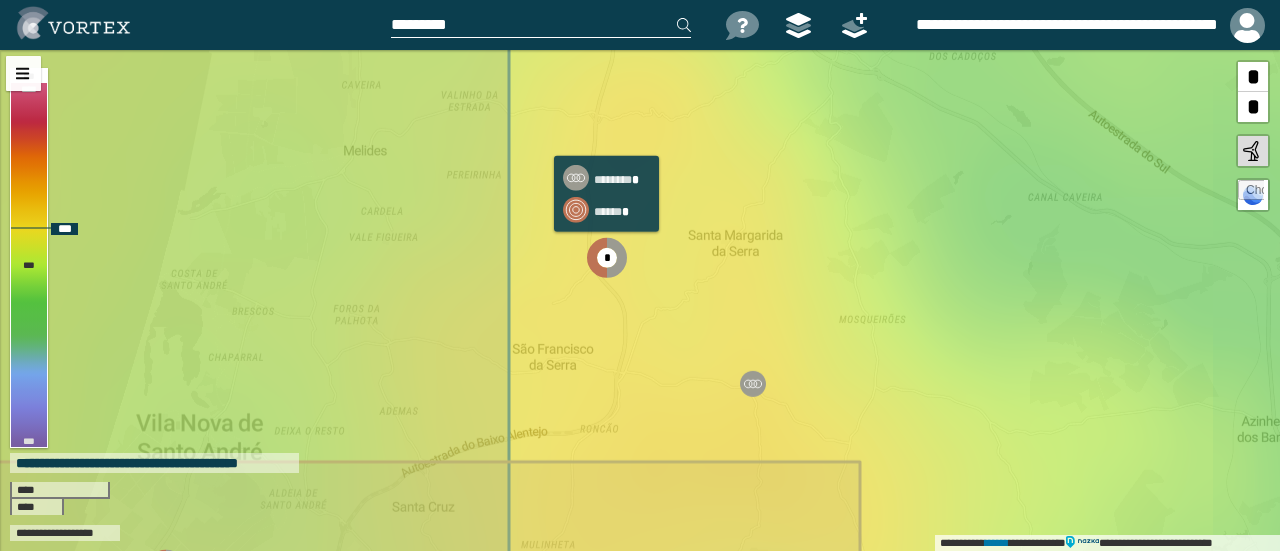 click at bounding box center (614, 258) 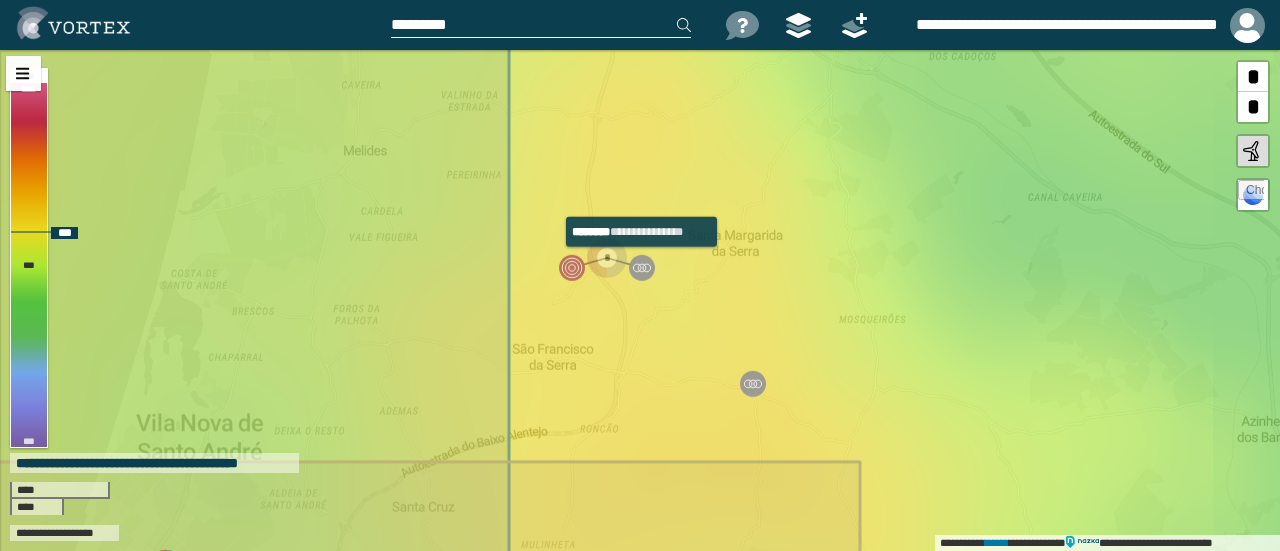 click at bounding box center [642, 268] 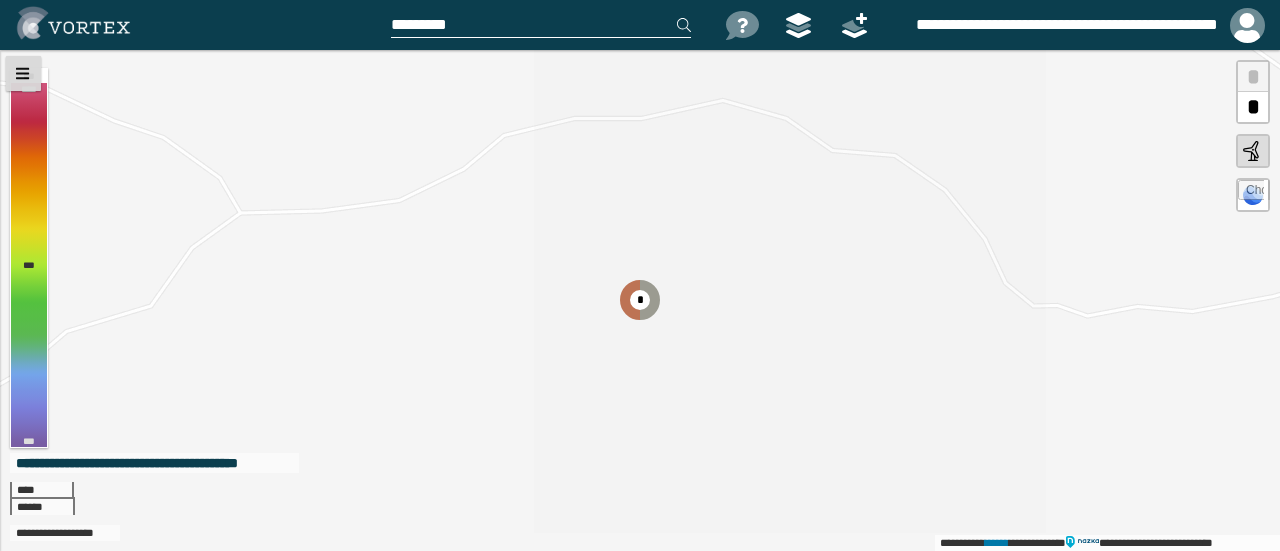 click at bounding box center (23, 73) 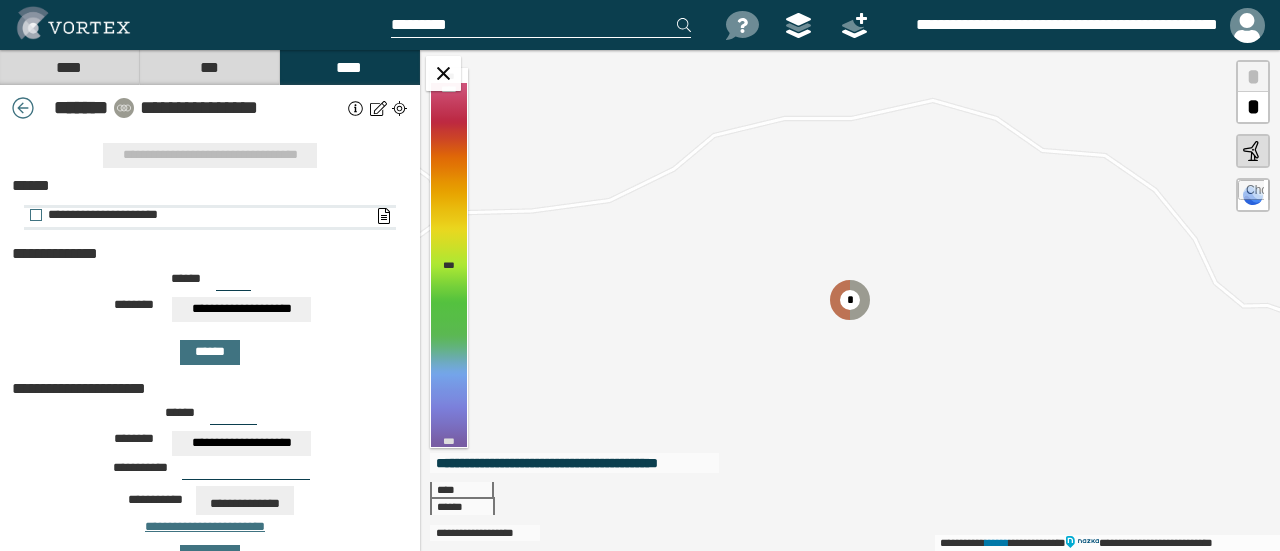 click on "**********" at bounding box center (195, 215) 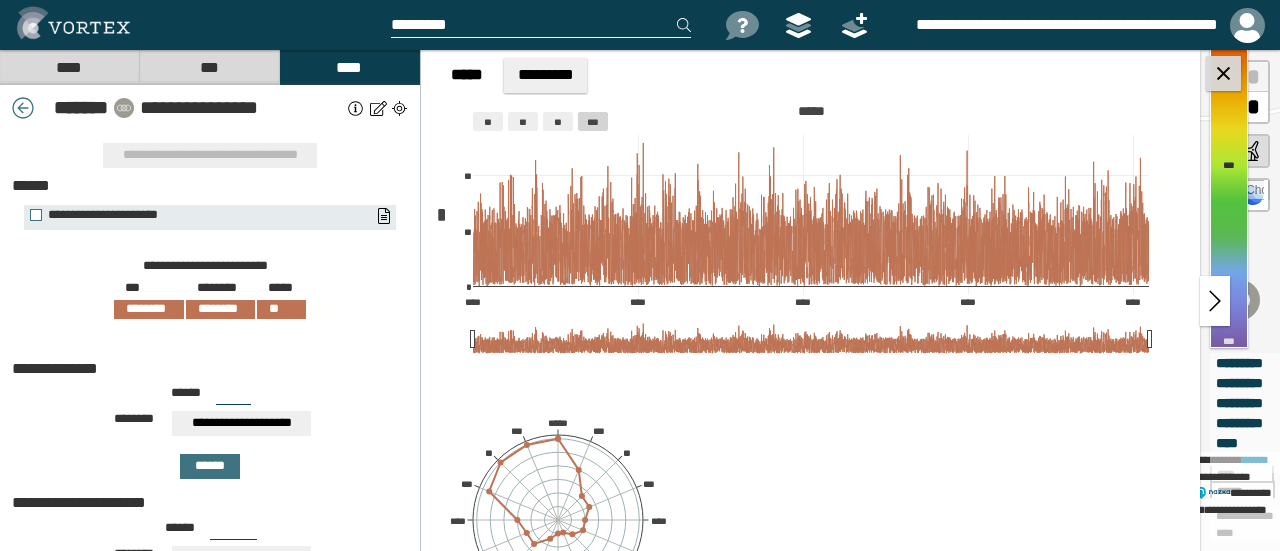 click at bounding box center [1223, 73] 